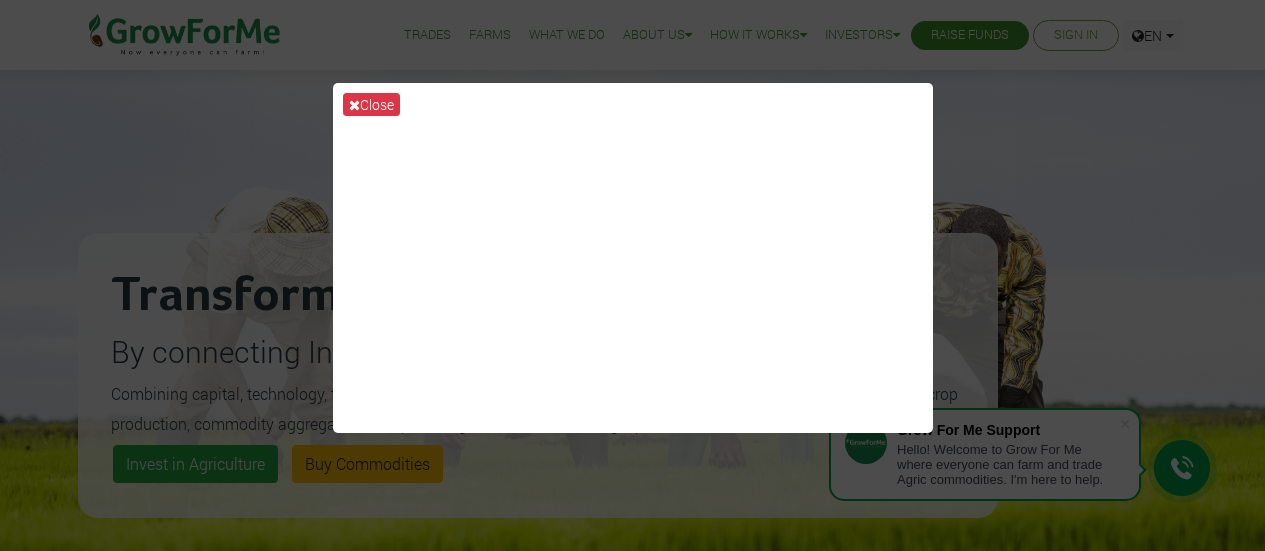 scroll, scrollTop: 0, scrollLeft: 0, axis: both 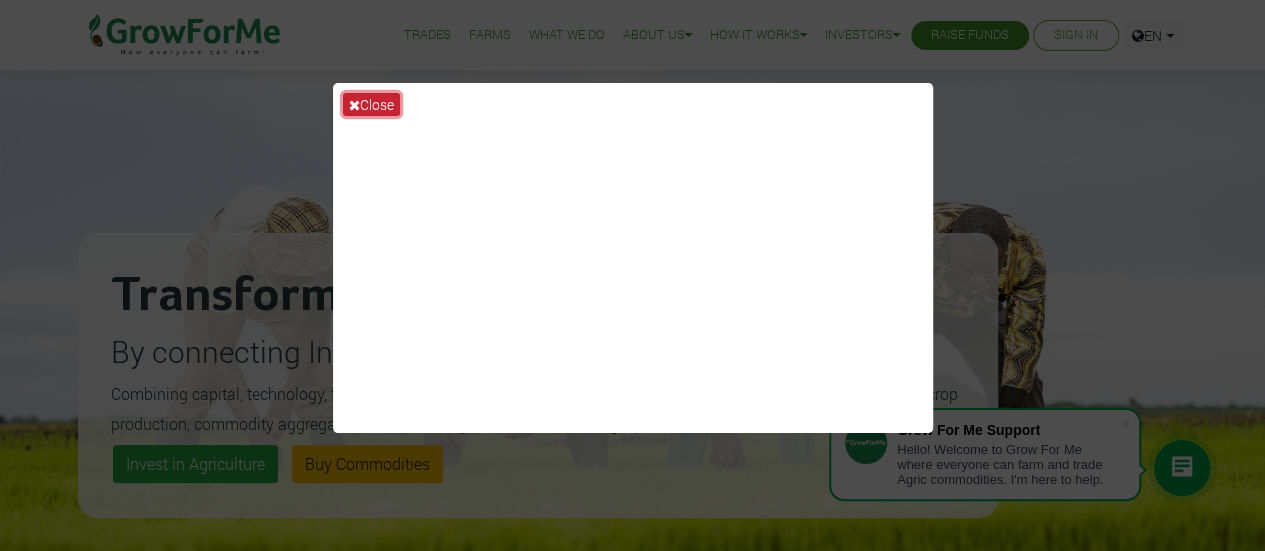 click on "Close" at bounding box center (371, 104) 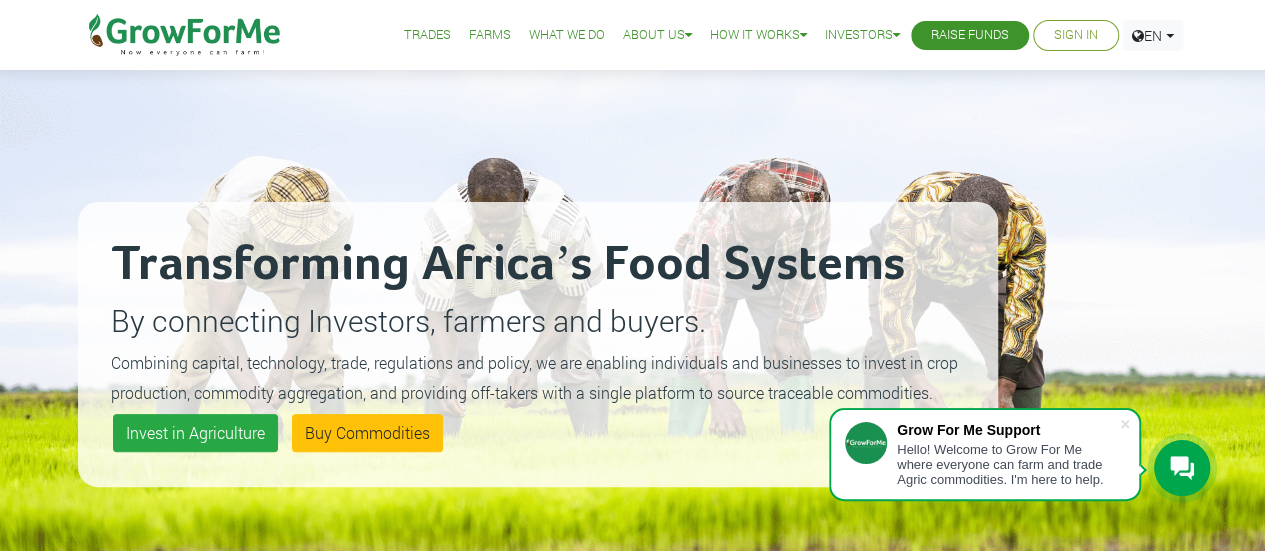 scroll, scrollTop: 0, scrollLeft: 0, axis: both 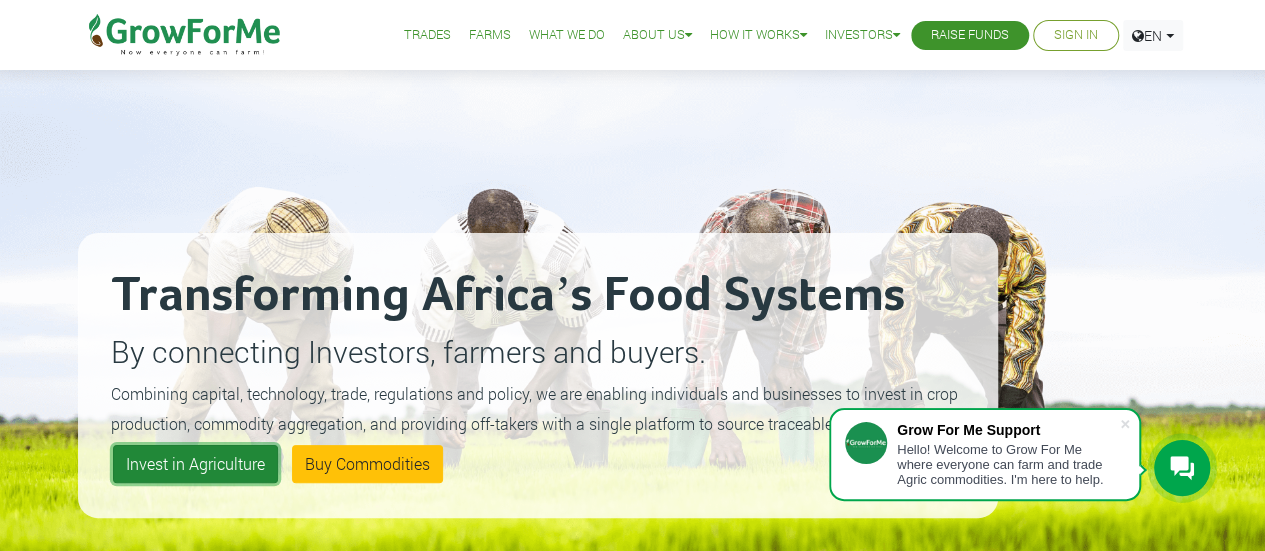 click on "Invest in Agriculture" at bounding box center (195, 464) 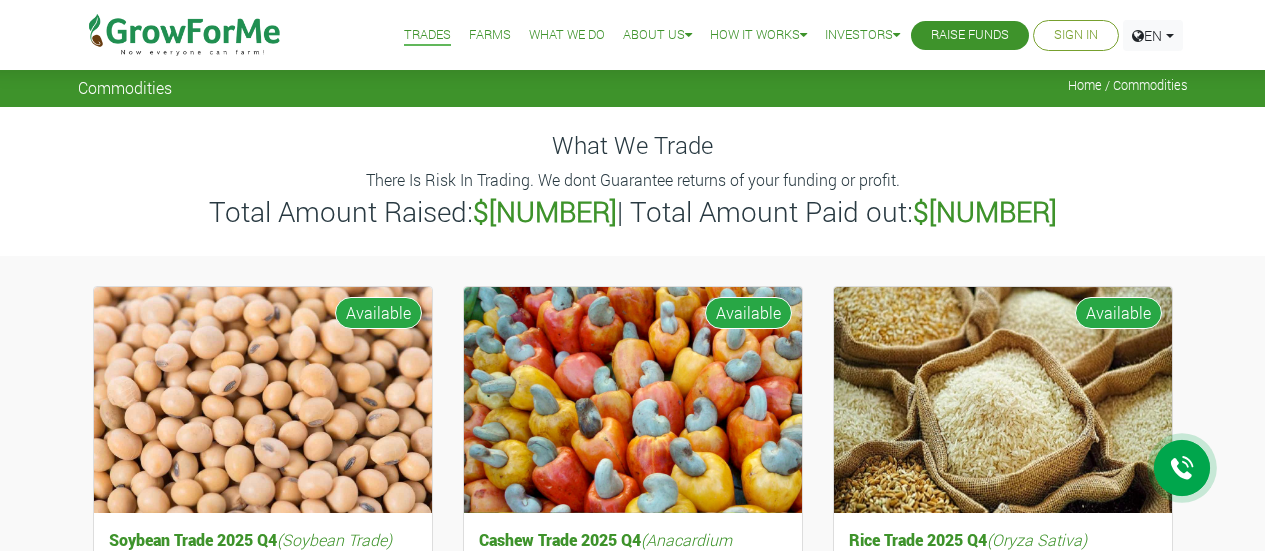 scroll, scrollTop: 0, scrollLeft: 0, axis: both 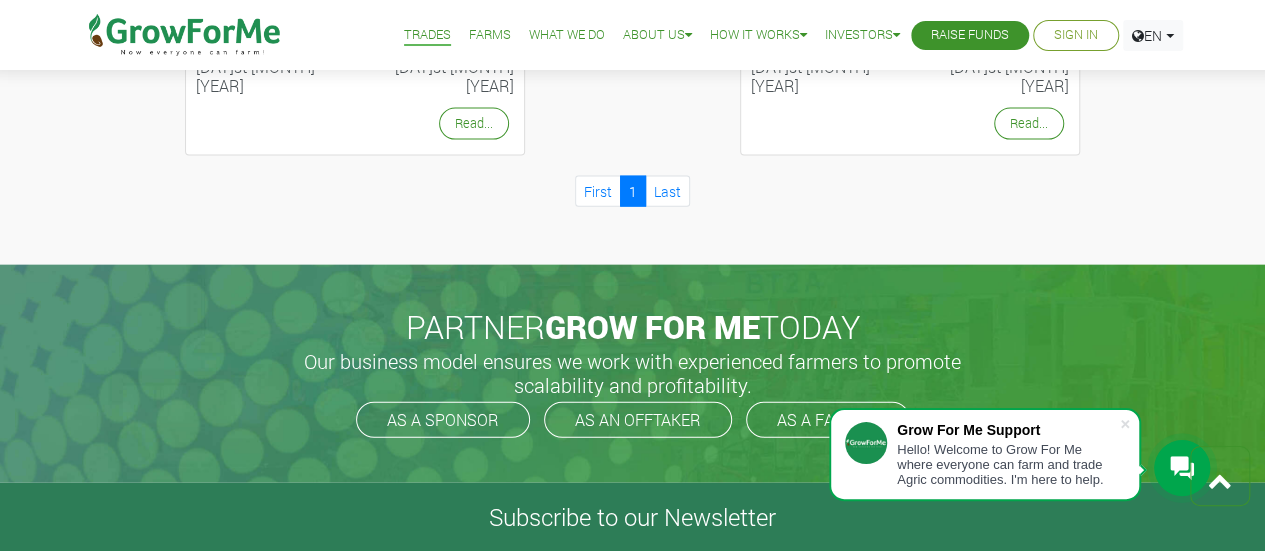click on "Sign In" at bounding box center (1076, 35) 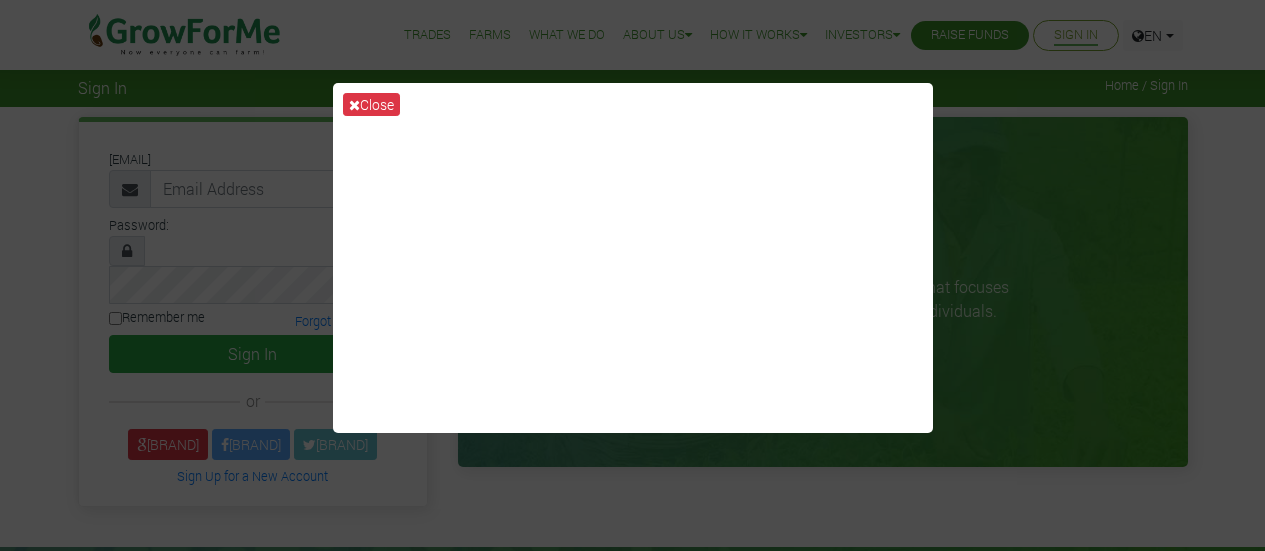 scroll, scrollTop: 0, scrollLeft: 0, axis: both 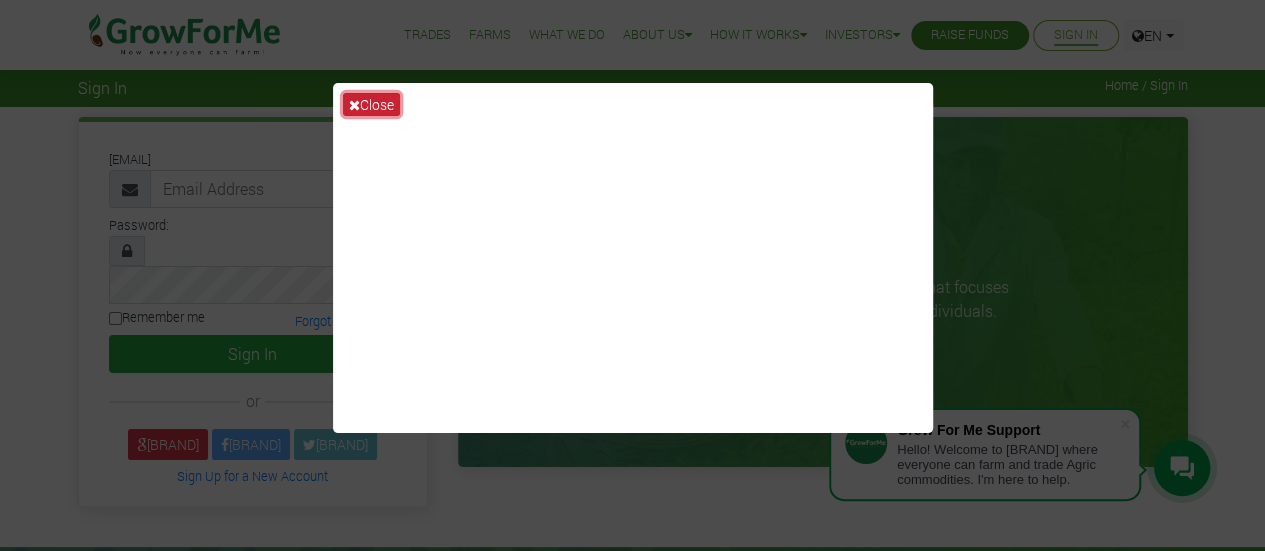 click on "Close" at bounding box center (371, 104) 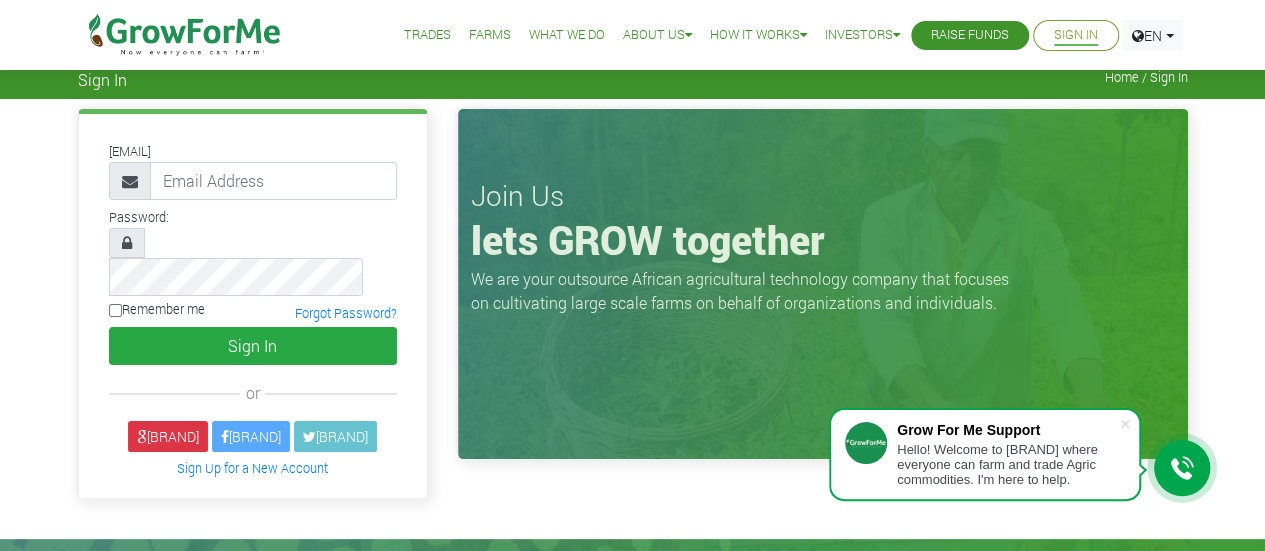 scroll, scrollTop: 0, scrollLeft: 0, axis: both 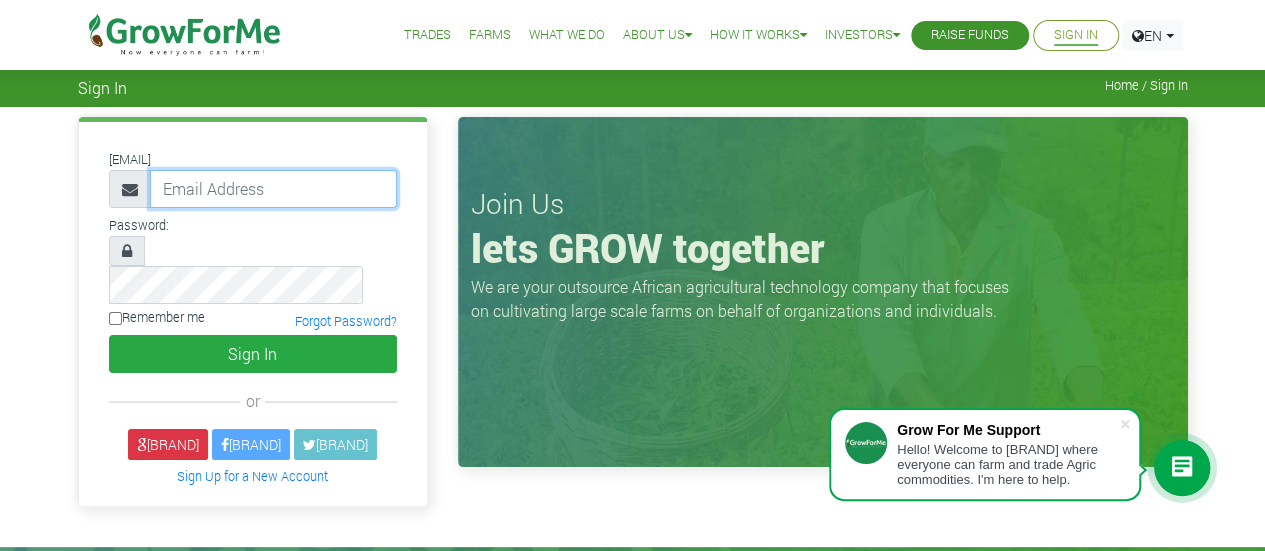 click at bounding box center (273, 189) 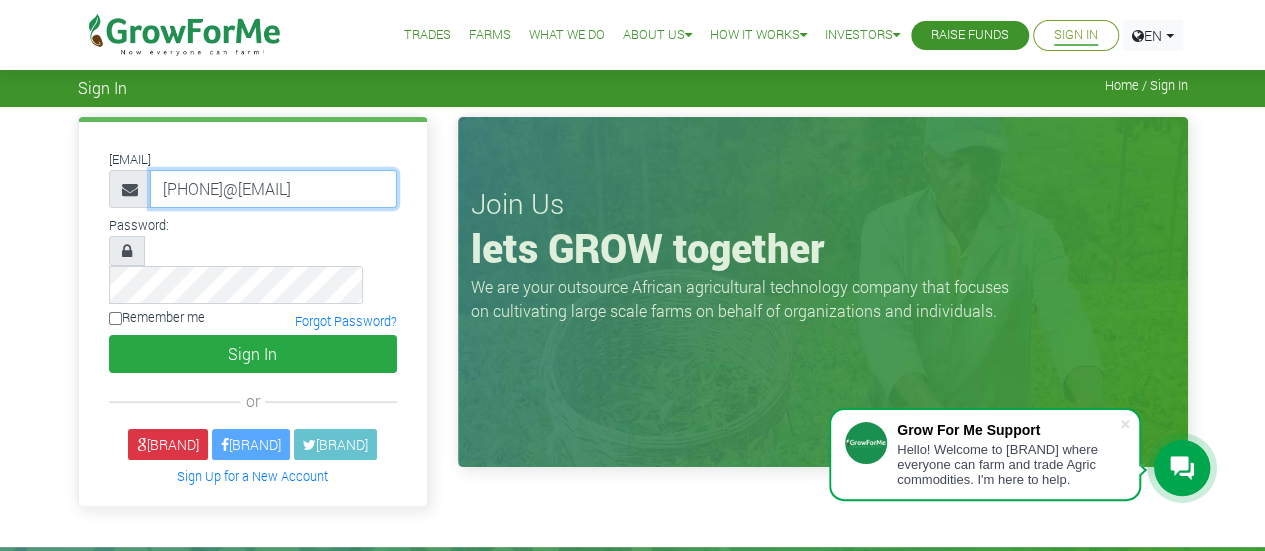 scroll, scrollTop: 0, scrollLeft: 37, axis: horizontal 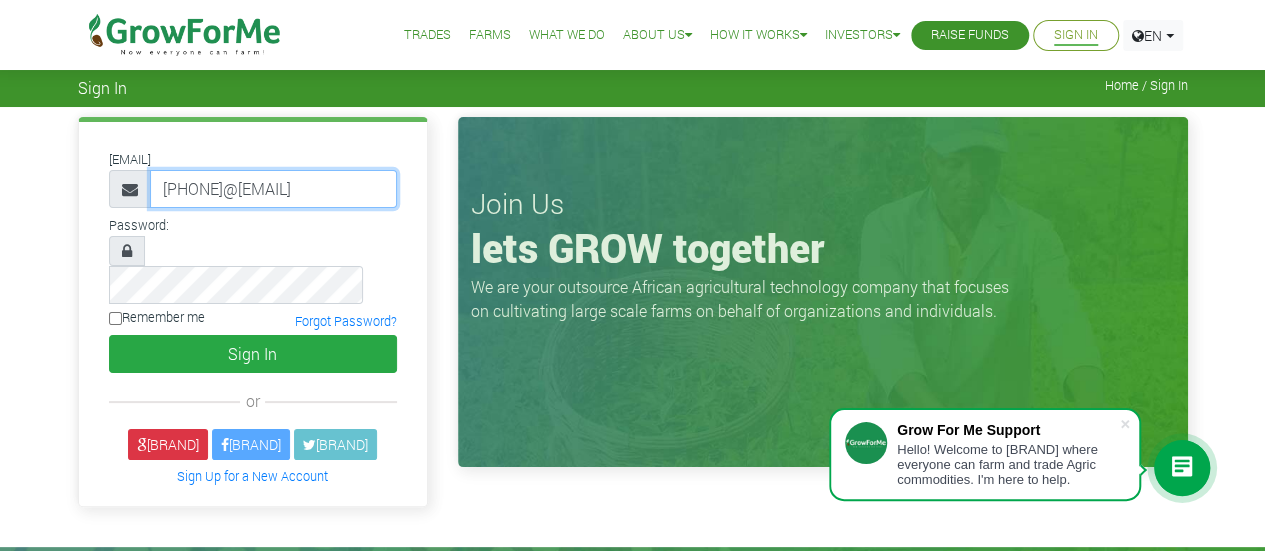 type on "[PHONE]@[EMAIL]" 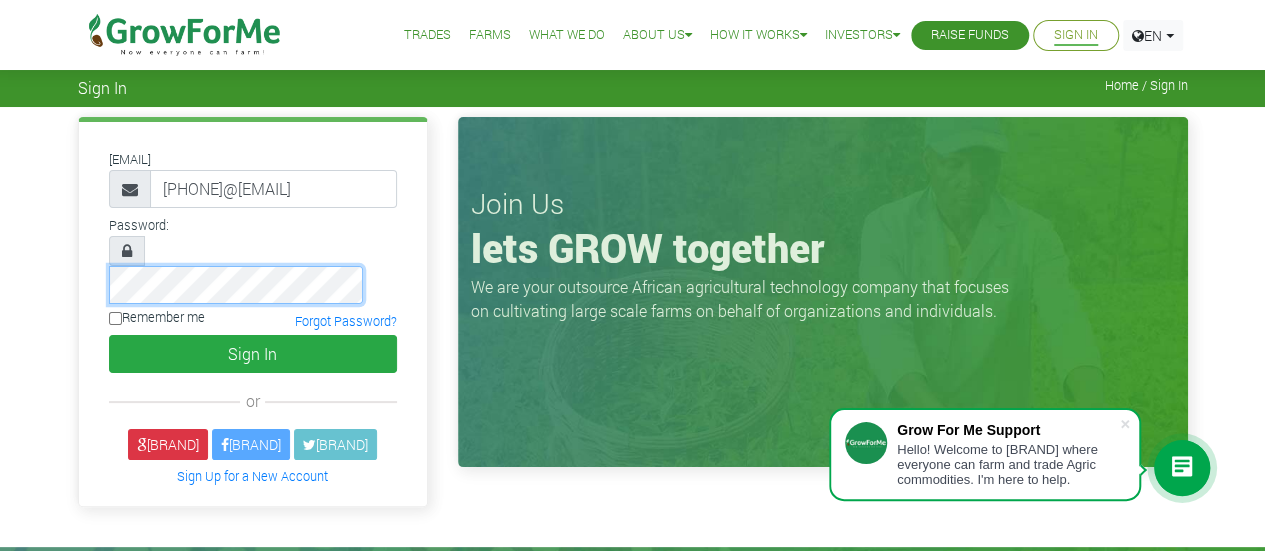scroll, scrollTop: 0, scrollLeft: 0, axis: both 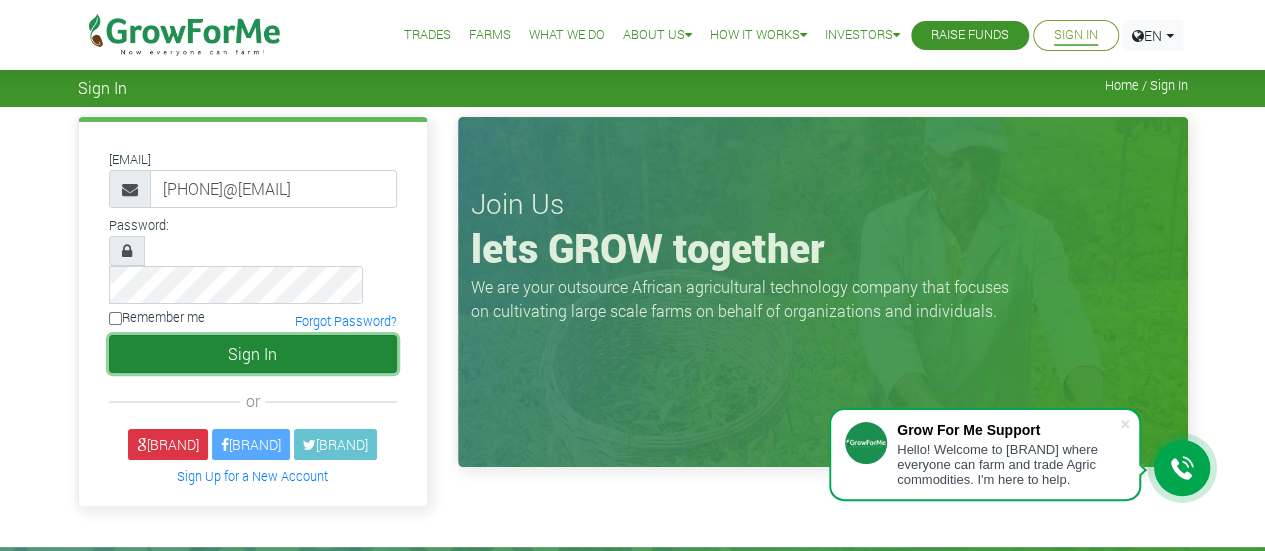 click on "Sign In" at bounding box center (253, 354) 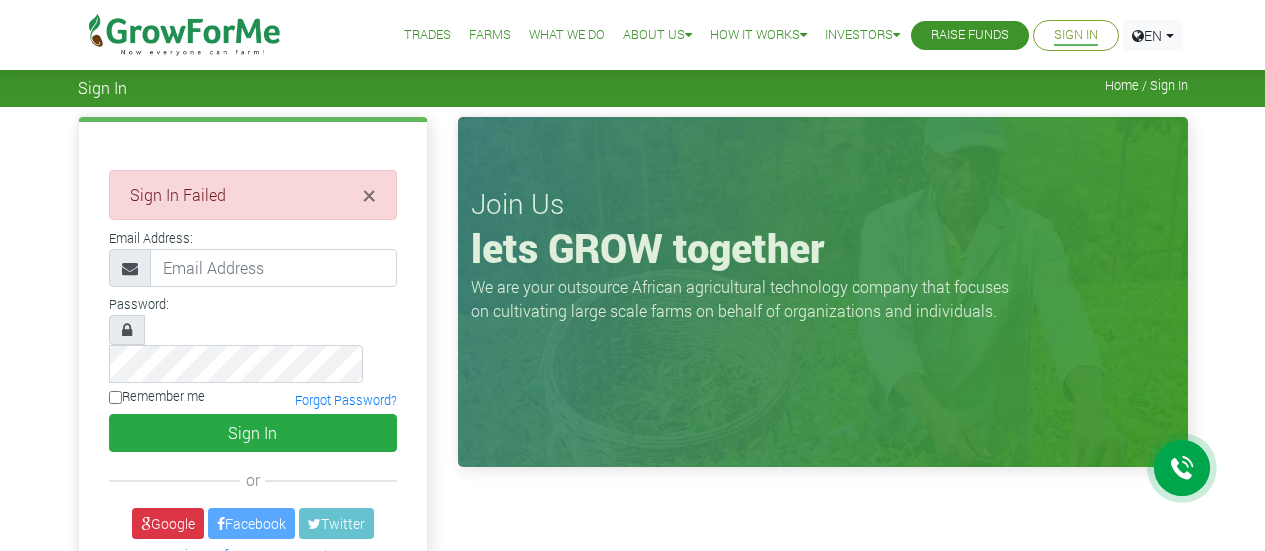 scroll, scrollTop: 0, scrollLeft: 0, axis: both 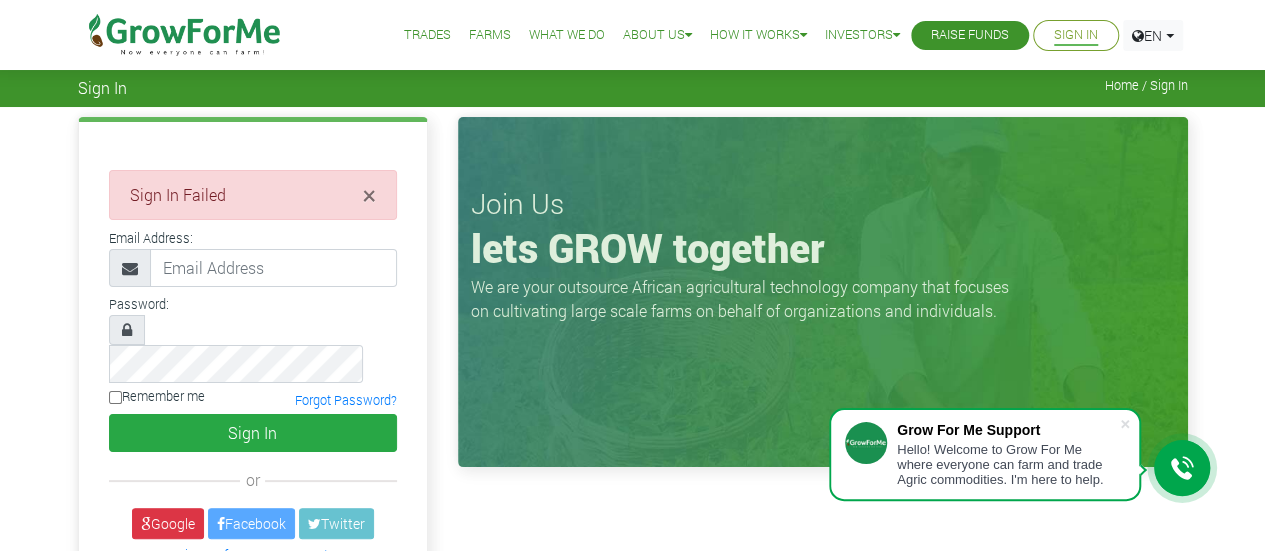 click on "Home / Sign In" at bounding box center [1146, 85] 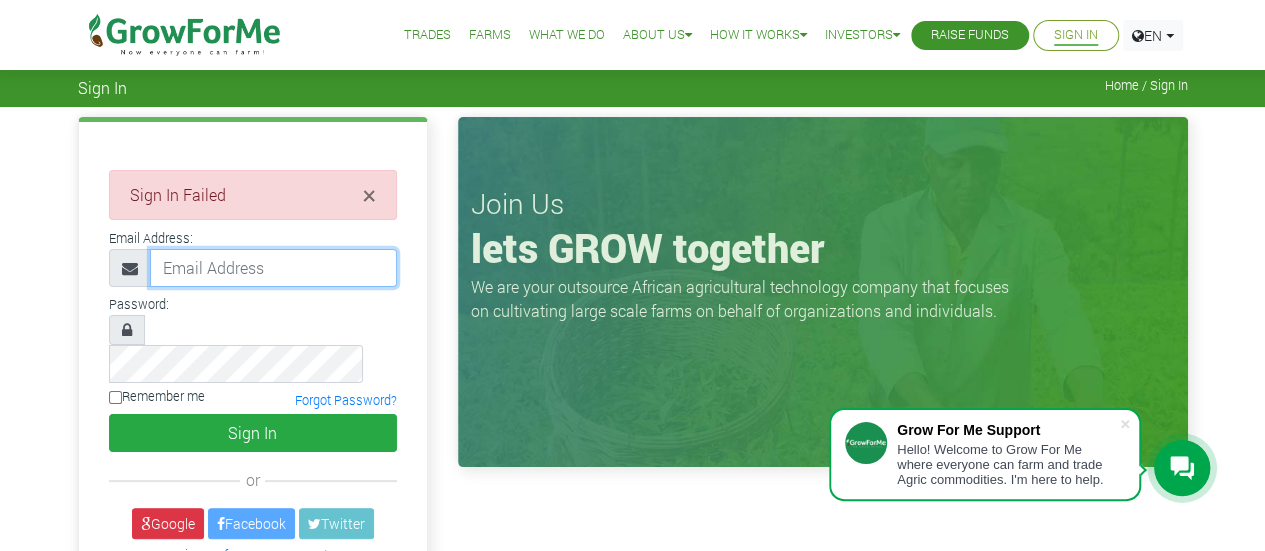 click at bounding box center [273, 268] 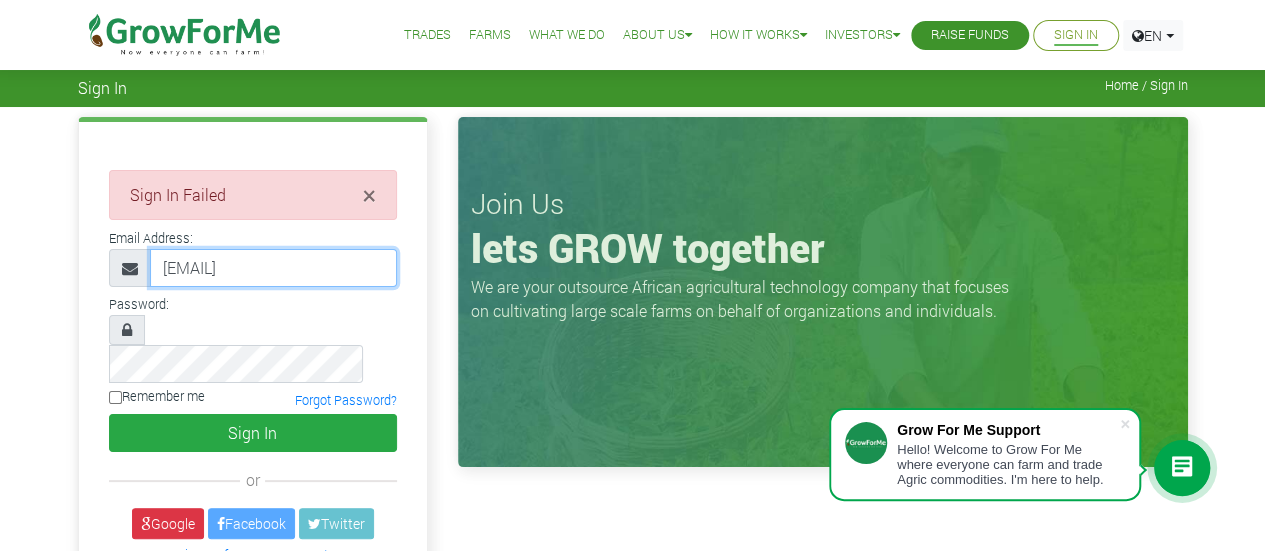 scroll, scrollTop: 0, scrollLeft: 10, axis: horizontal 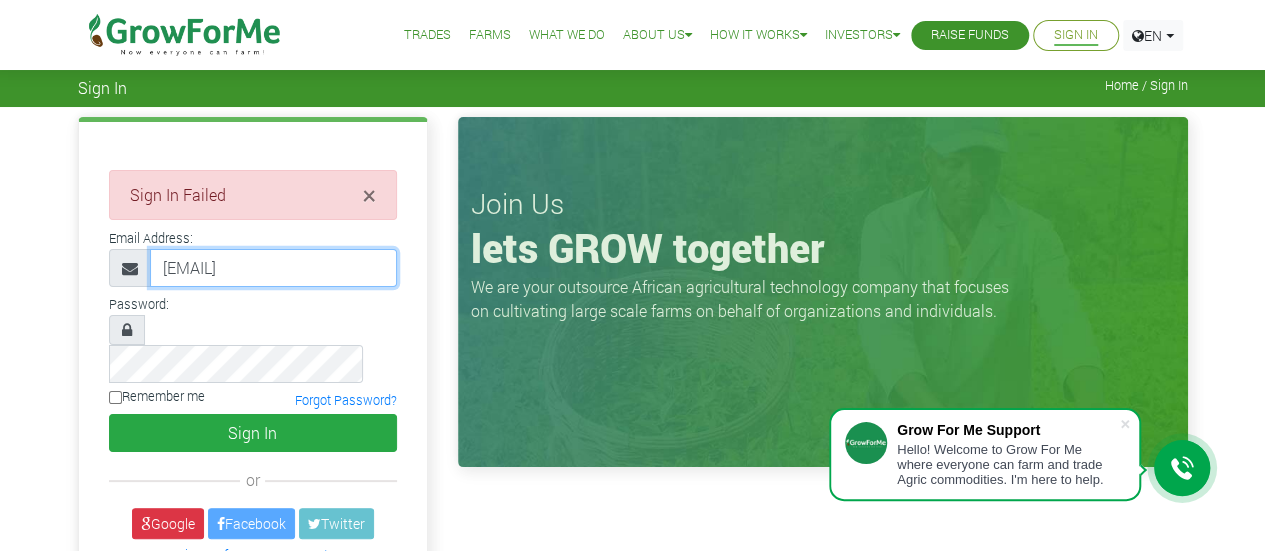 type on "233555241043@growforme.com" 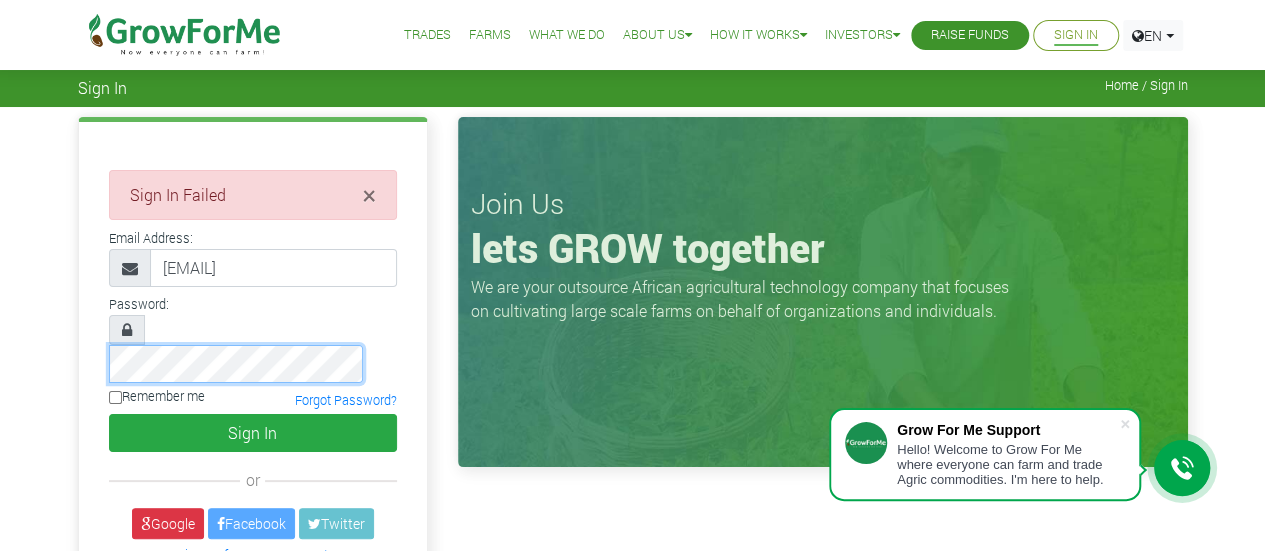 scroll, scrollTop: 0, scrollLeft: 0, axis: both 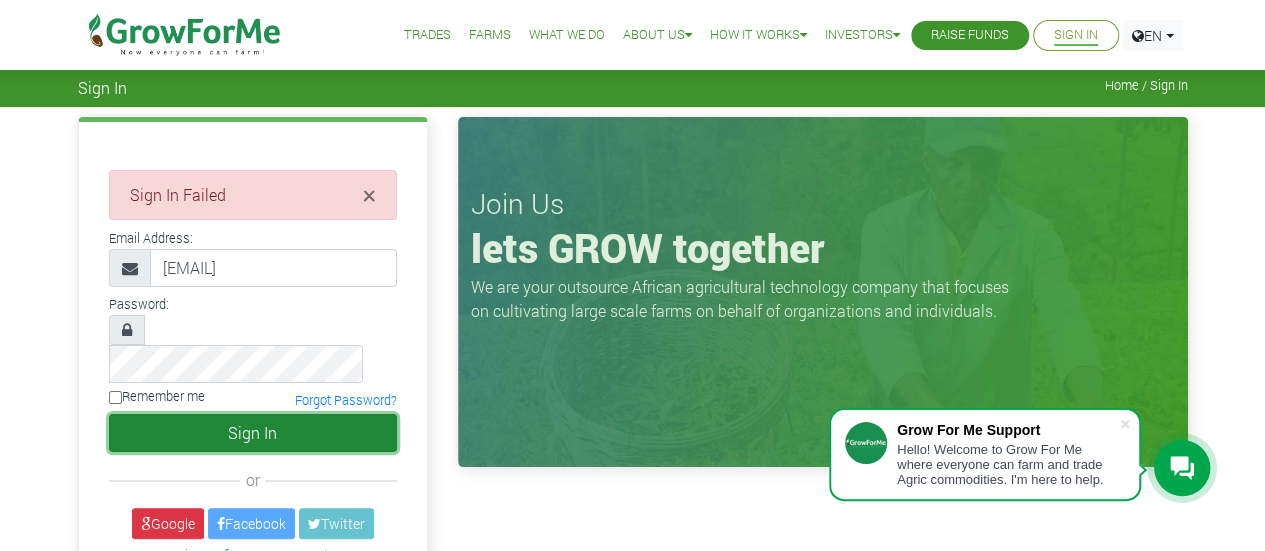 click on "Sign In" at bounding box center [253, 433] 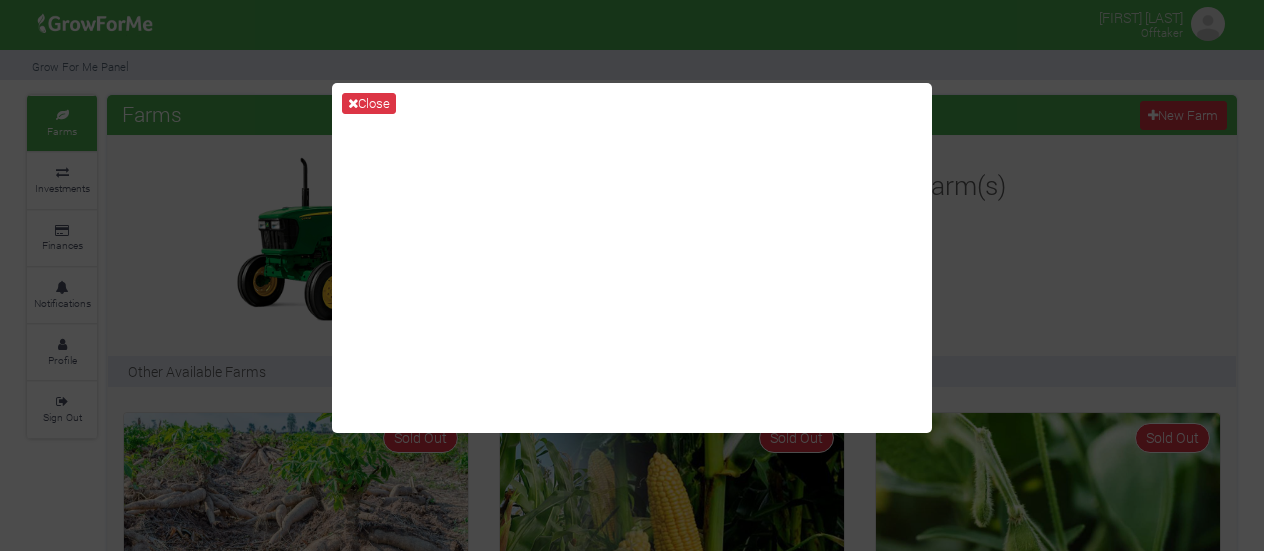 scroll, scrollTop: 0, scrollLeft: 0, axis: both 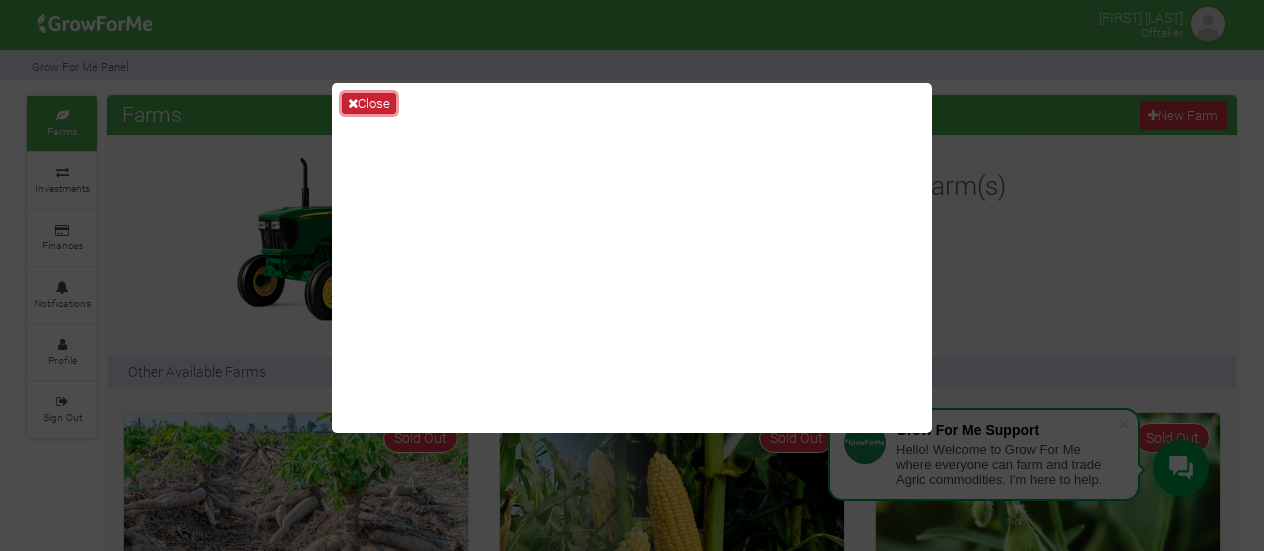 click on "Close" at bounding box center [369, 104] 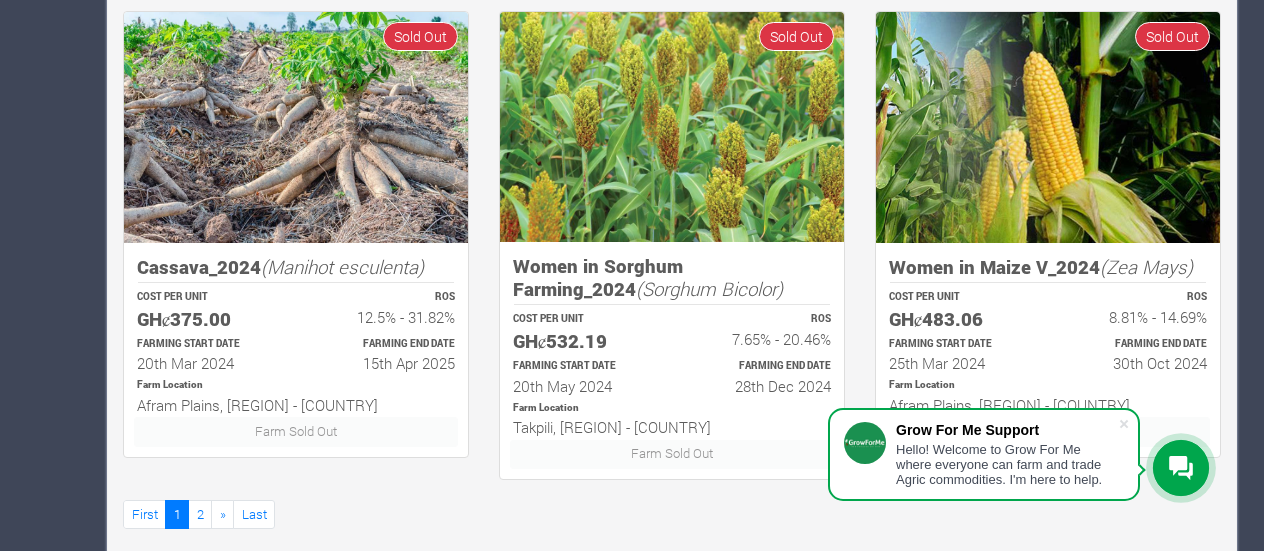 scroll, scrollTop: 1418, scrollLeft: 0, axis: vertical 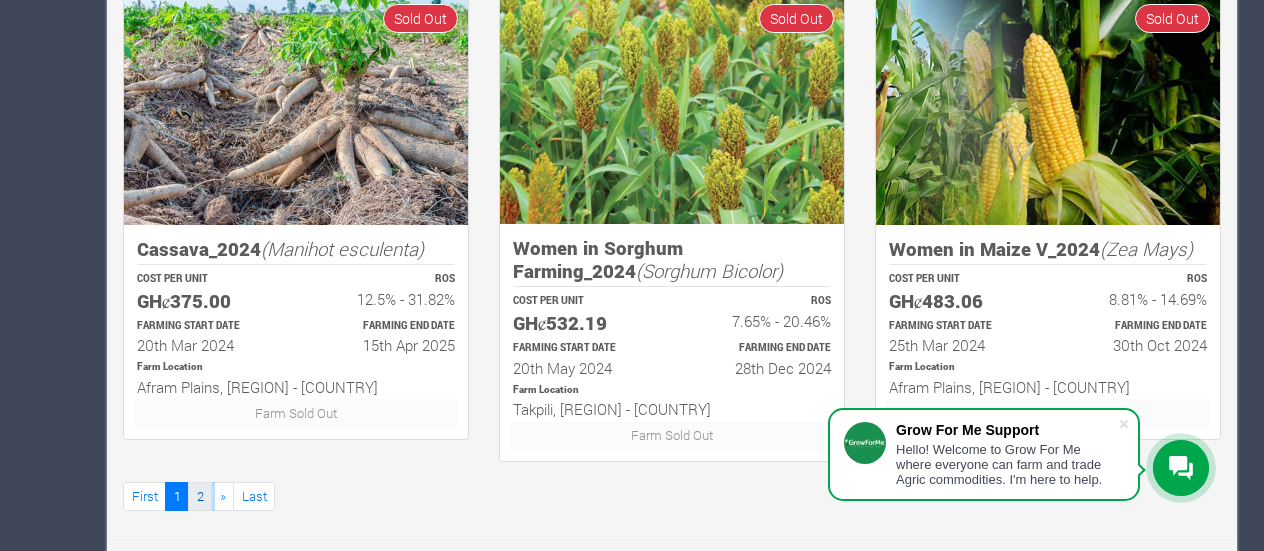 click on "2" at bounding box center (200, 496) 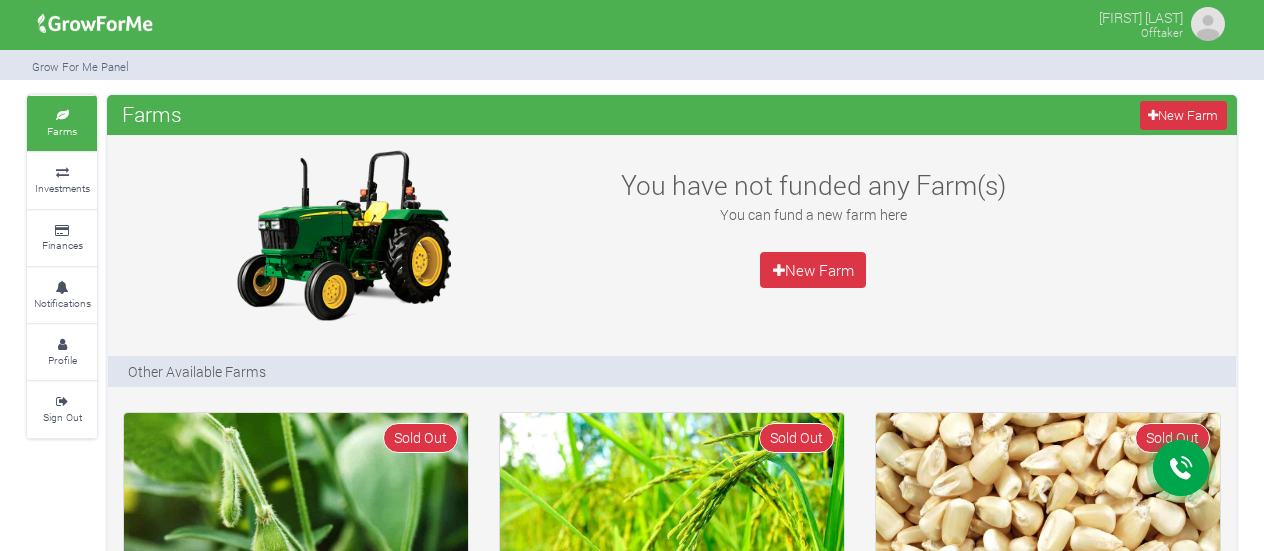 scroll, scrollTop: 0, scrollLeft: 0, axis: both 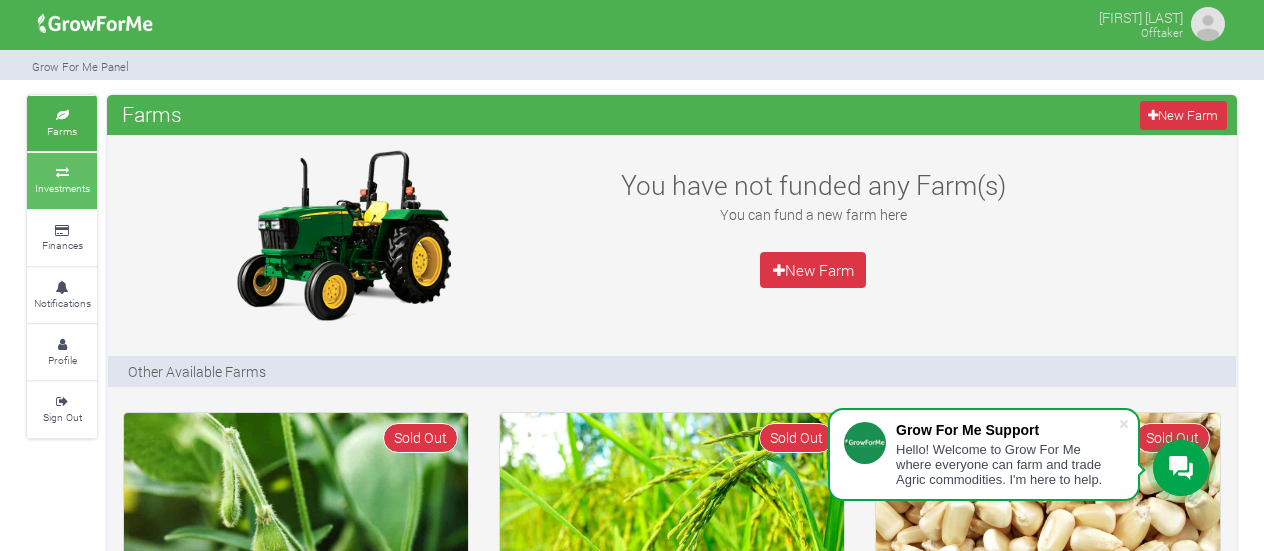 click on "Investments" at bounding box center (62, 180) 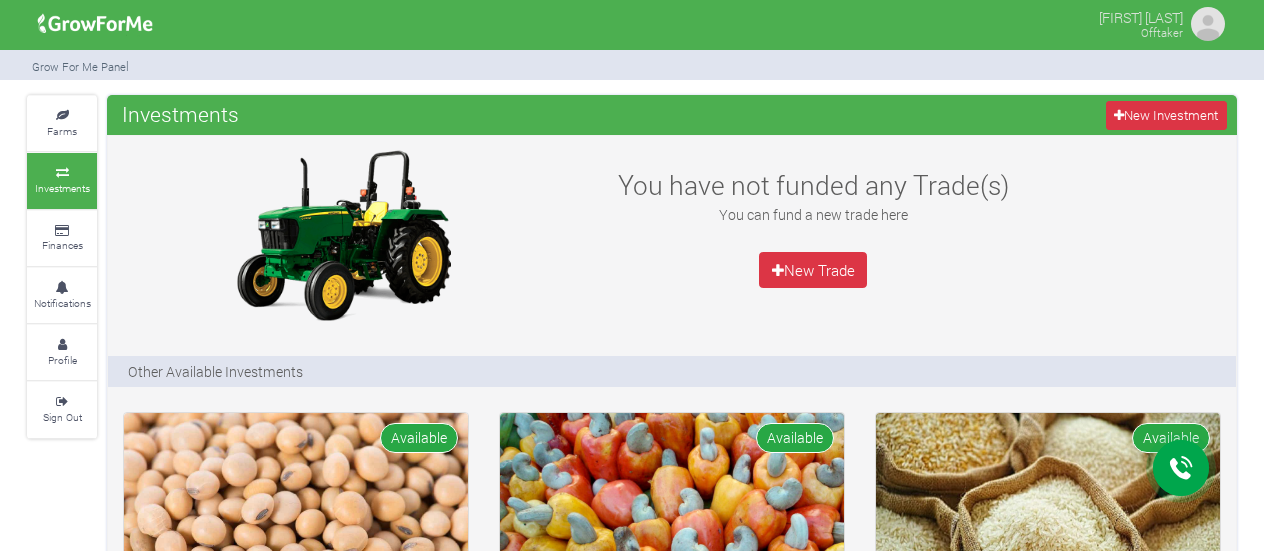 scroll, scrollTop: 0, scrollLeft: 0, axis: both 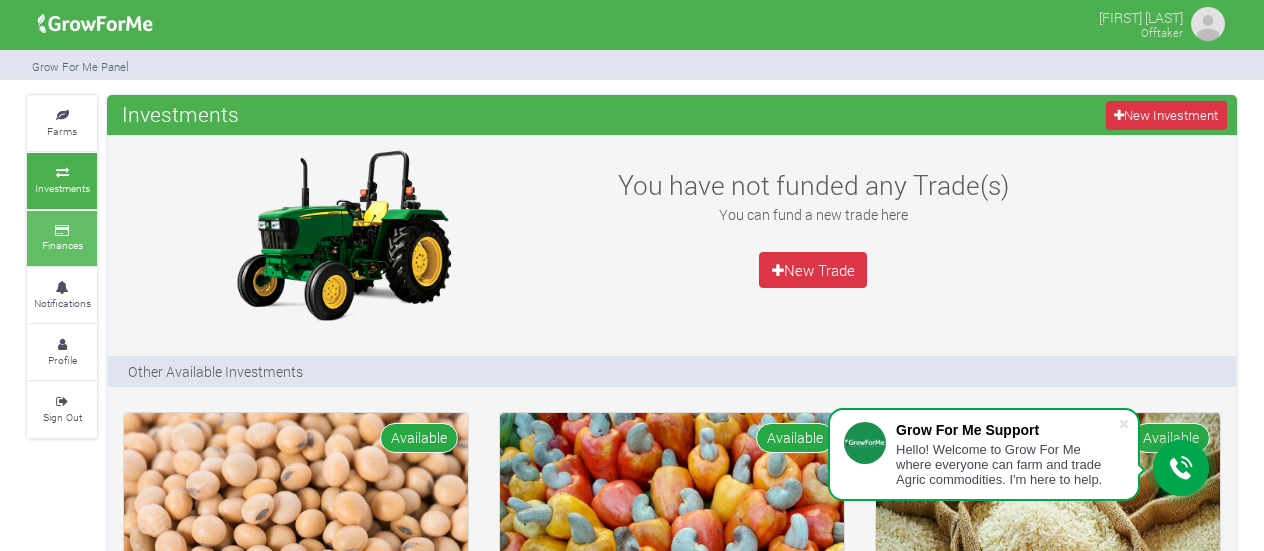 click on "Finances" at bounding box center (62, 245) 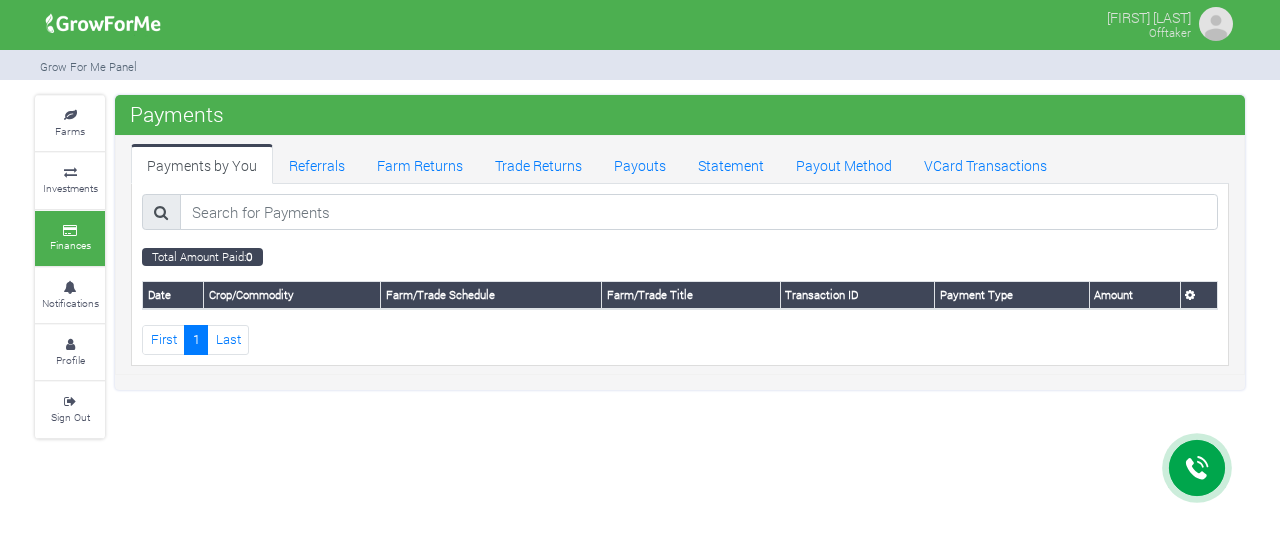 scroll, scrollTop: 0, scrollLeft: 0, axis: both 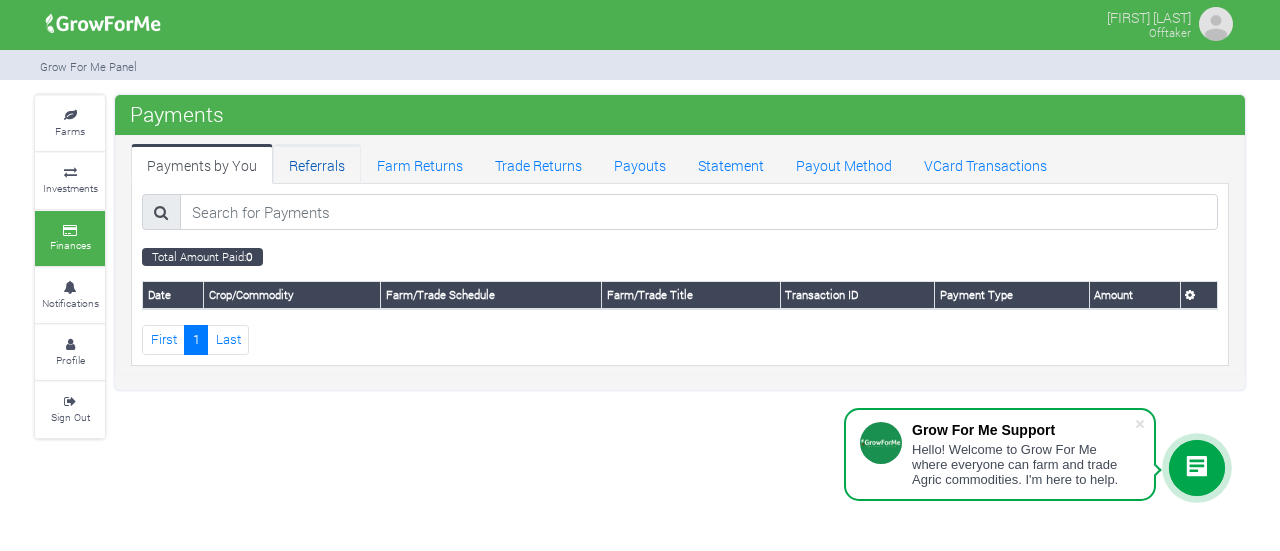 click on "Referrals" at bounding box center (317, 164) 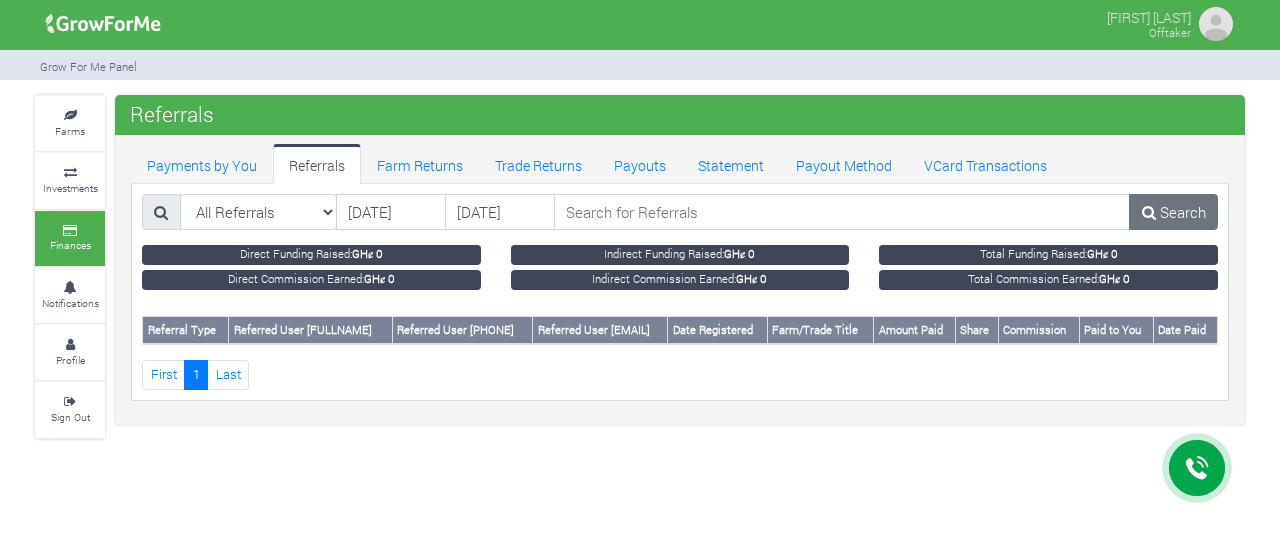 scroll, scrollTop: 0, scrollLeft: 0, axis: both 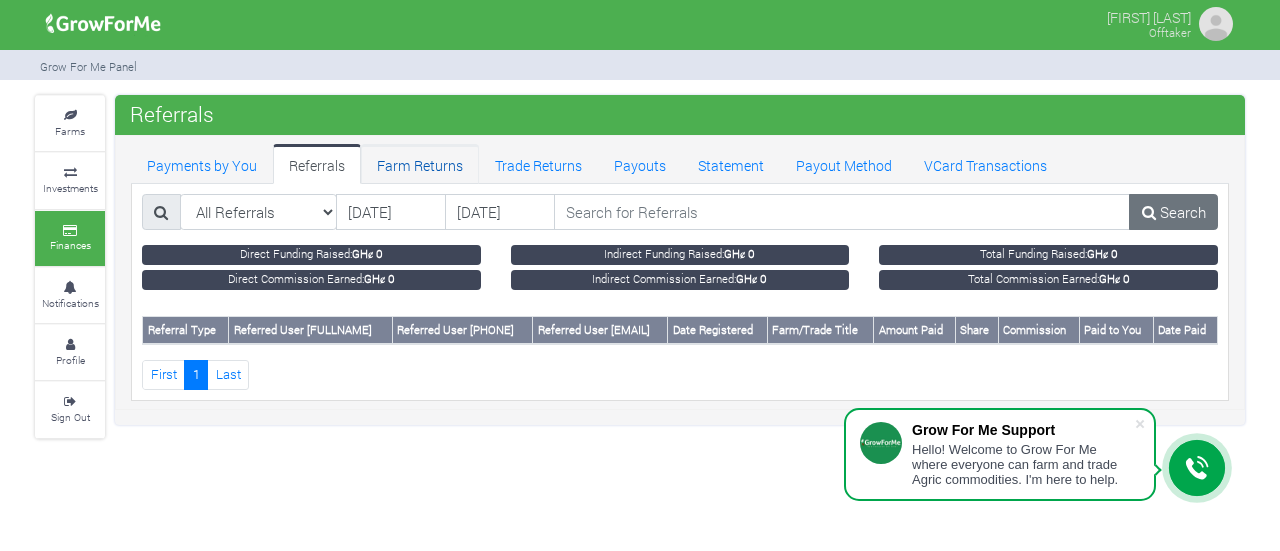 click on "Farm Returns" at bounding box center (420, 164) 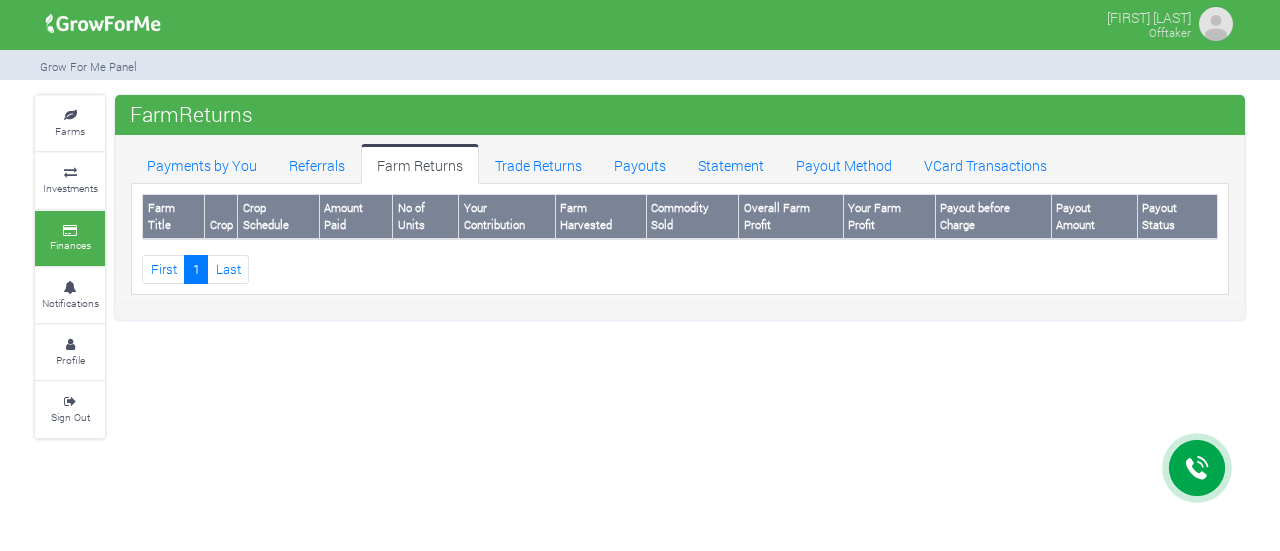 scroll, scrollTop: 0, scrollLeft: 0, axis: both 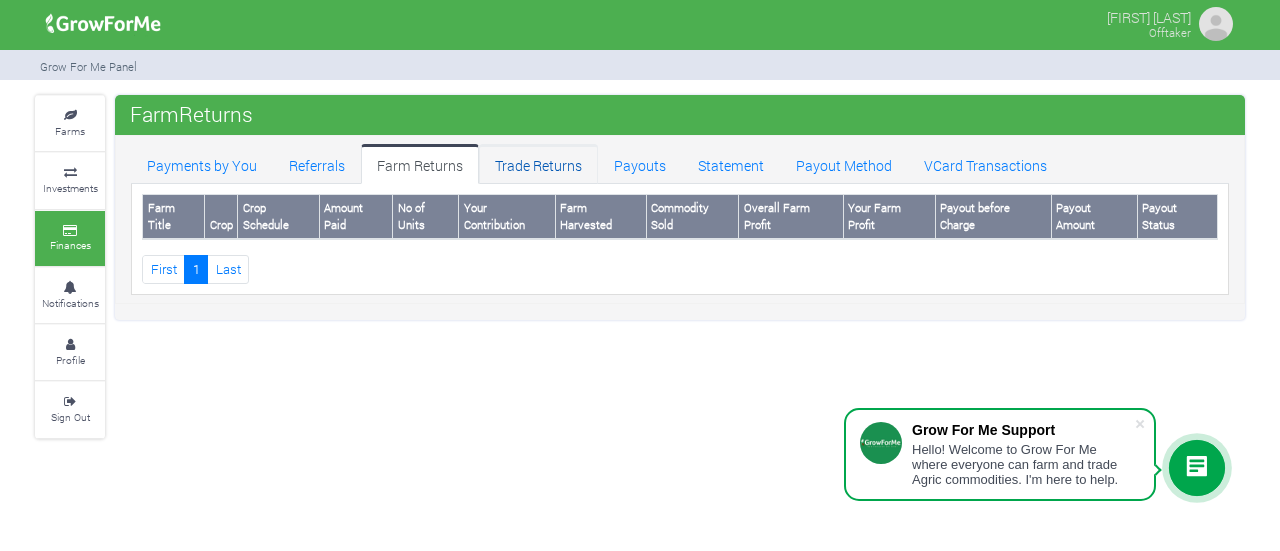 click on "Trade Returns" at bounding box center [538, 164] 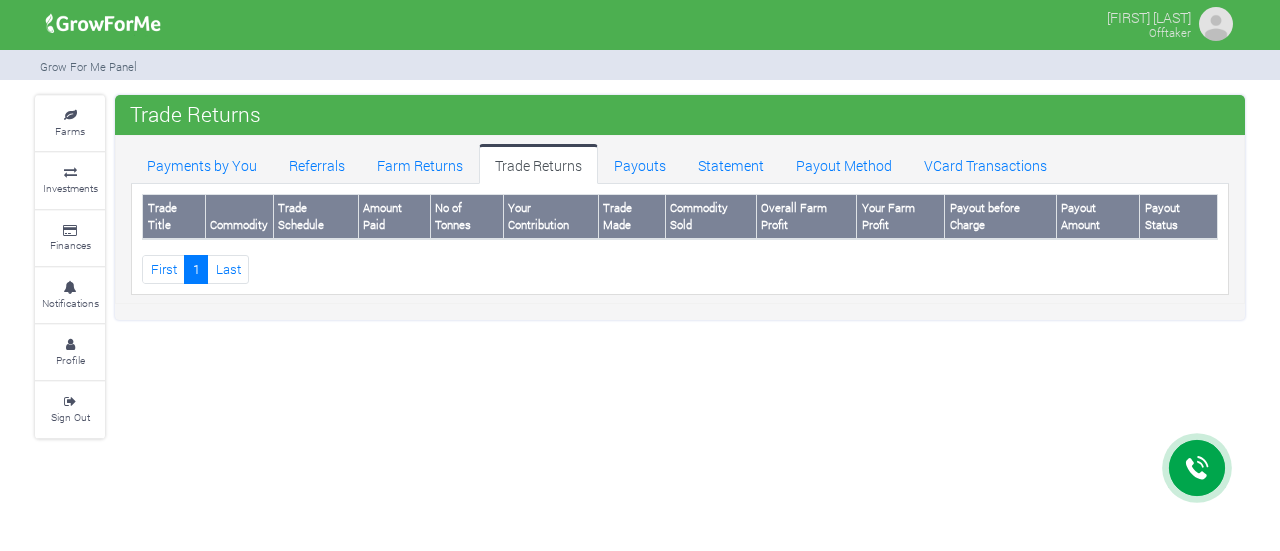 scroll, scrollTop: 0, scrollLeft: 0, axis: both 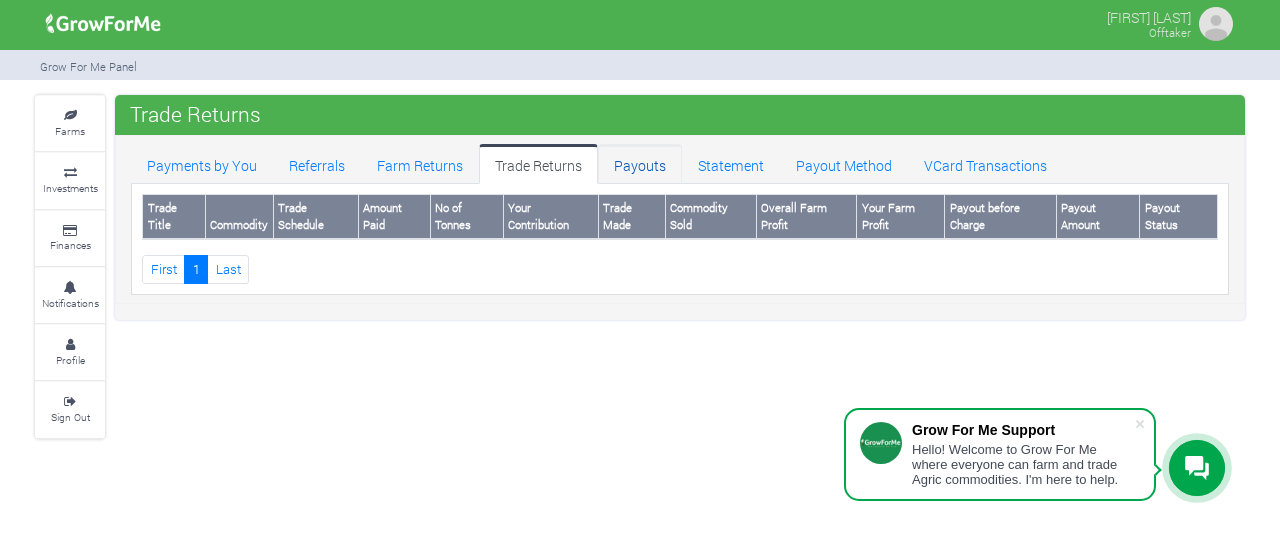 click on "Payouts" at bounding box center (640, 164) 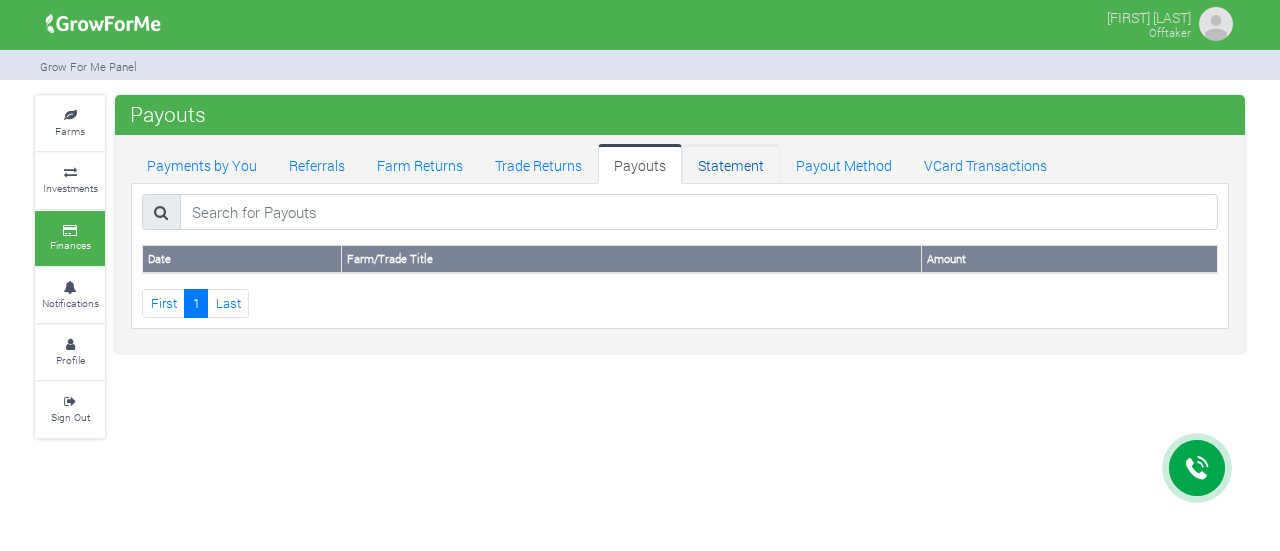 scroll, scrollTop: 0, scrollLeft: 0, axis: both 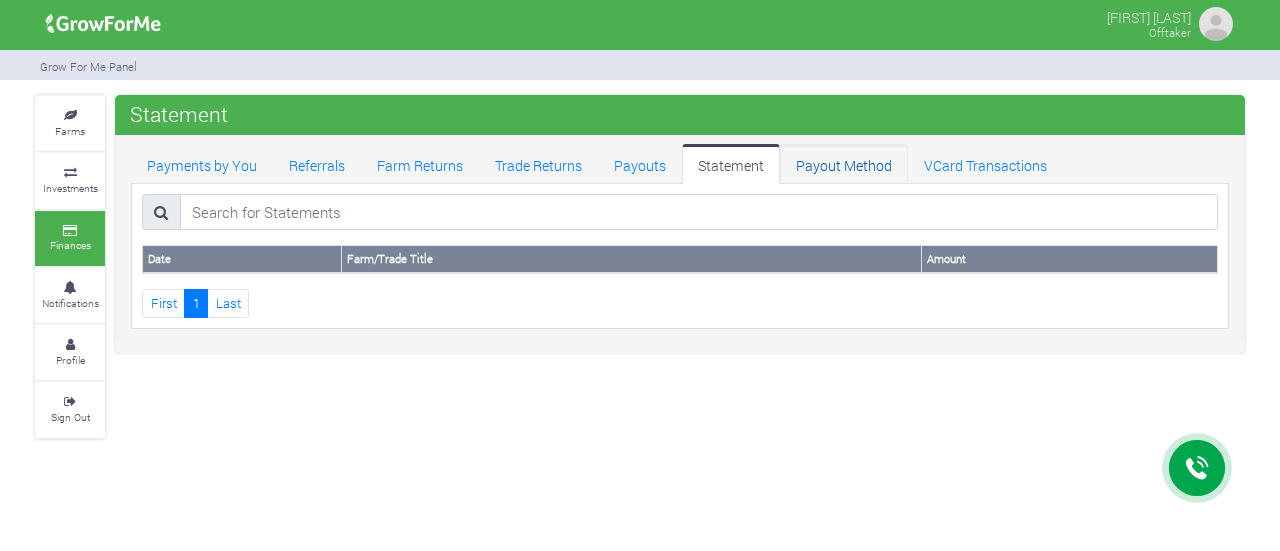 click on "Payout Method" at bounding box center (844, 164) 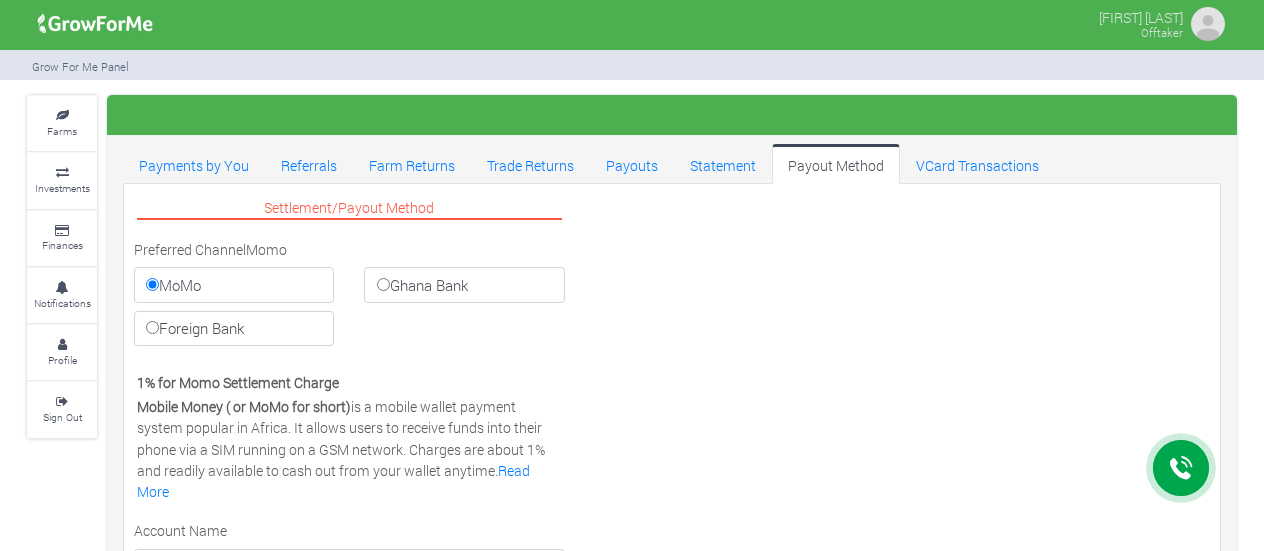 scroll, scrollTop: 0, scrollLeft: 0, axis: both 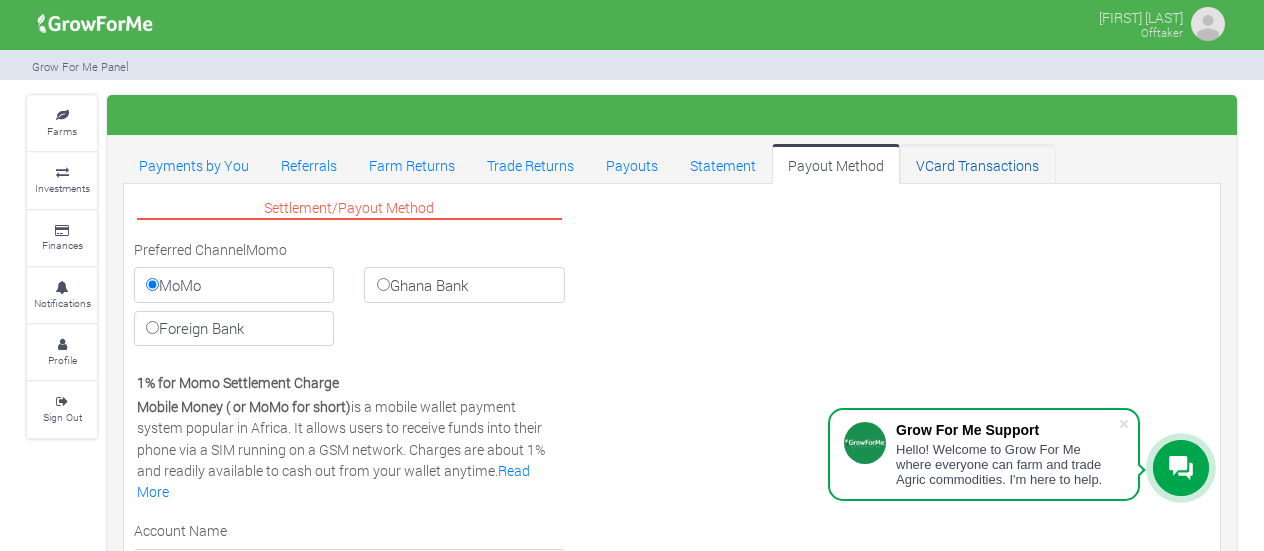 click on "VCard Transactions" at bounding box center (977, 164) 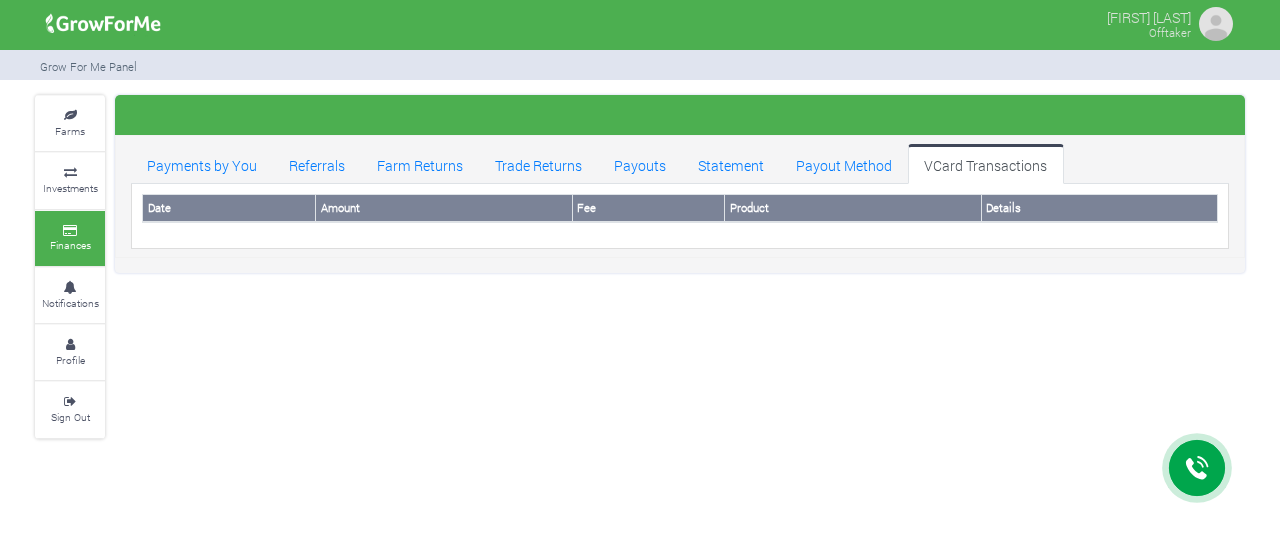 scroll, scrollTop: 0, scrollLeft: 0, axis: both 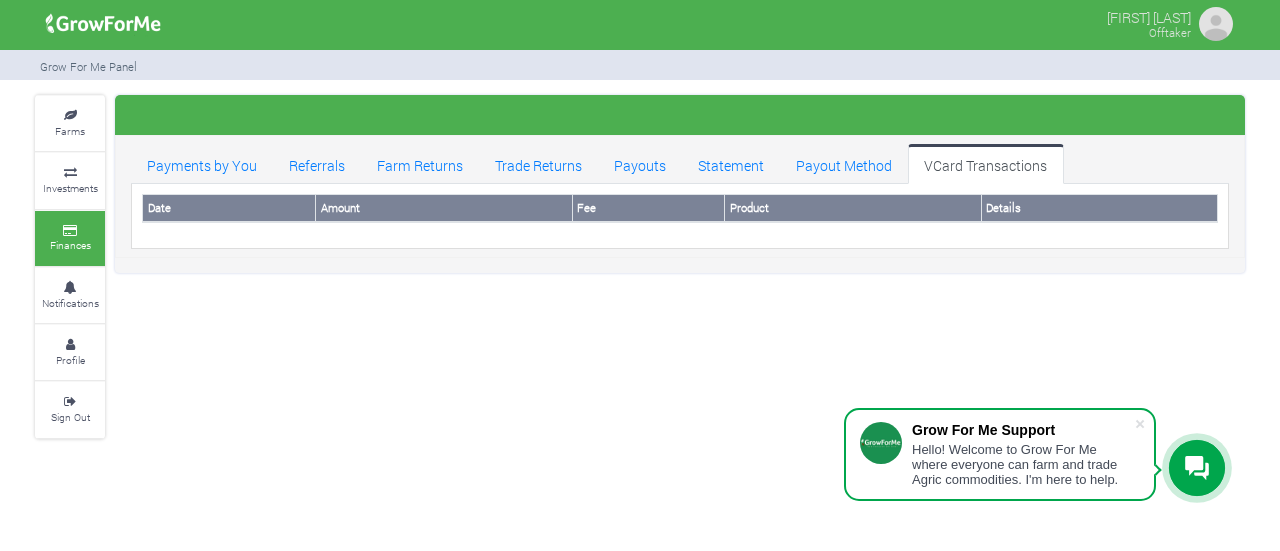 click at bounding box center (1216, 24) 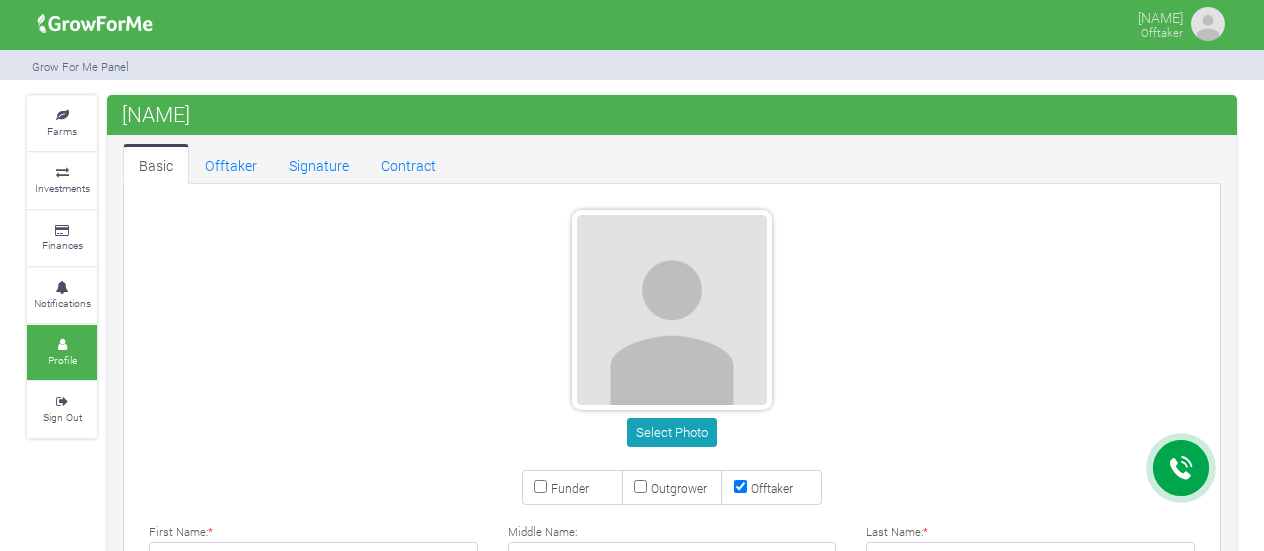 scroll, scrollTop: 0, scrollLeft: 0, axis: both 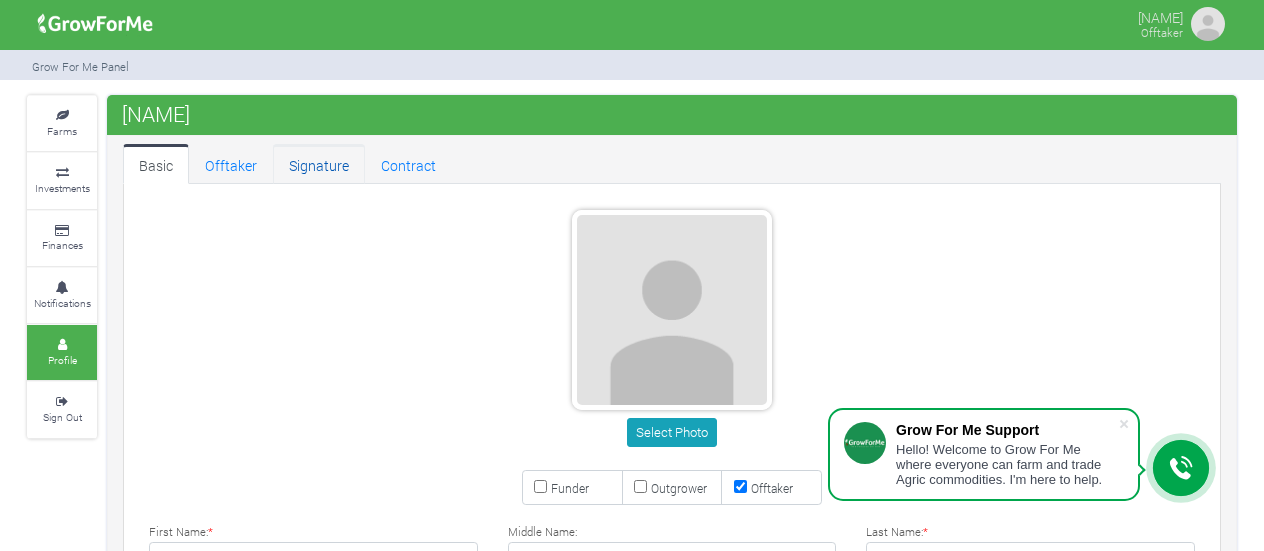 click on "Signature" at bounding box center [319, 164] 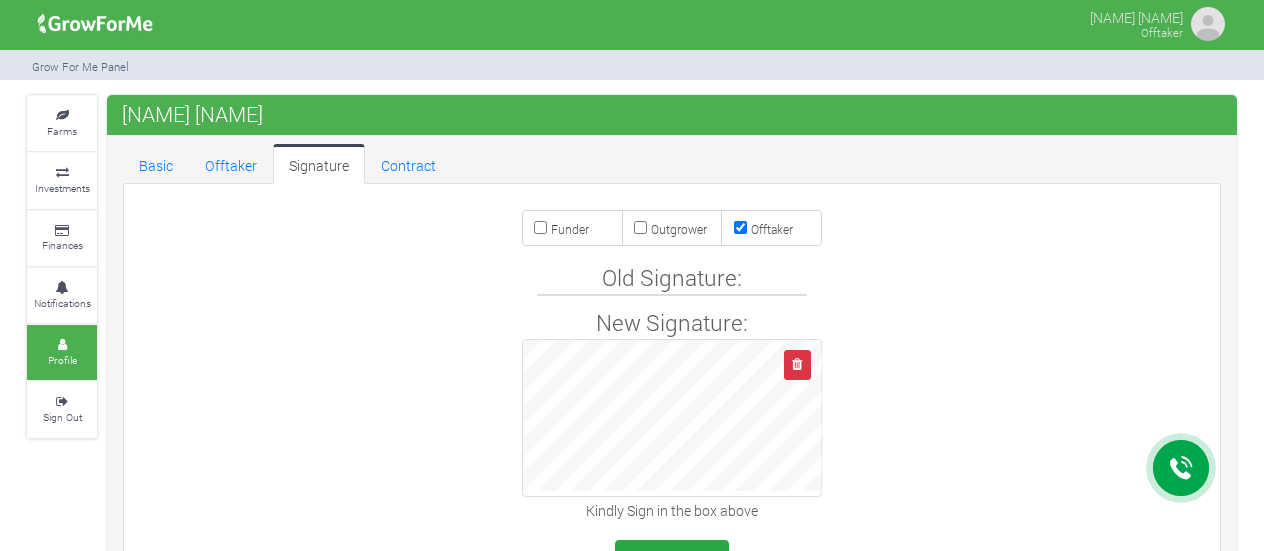 scroll, scrollTop: 0, scrollLeft: 0, axis: both 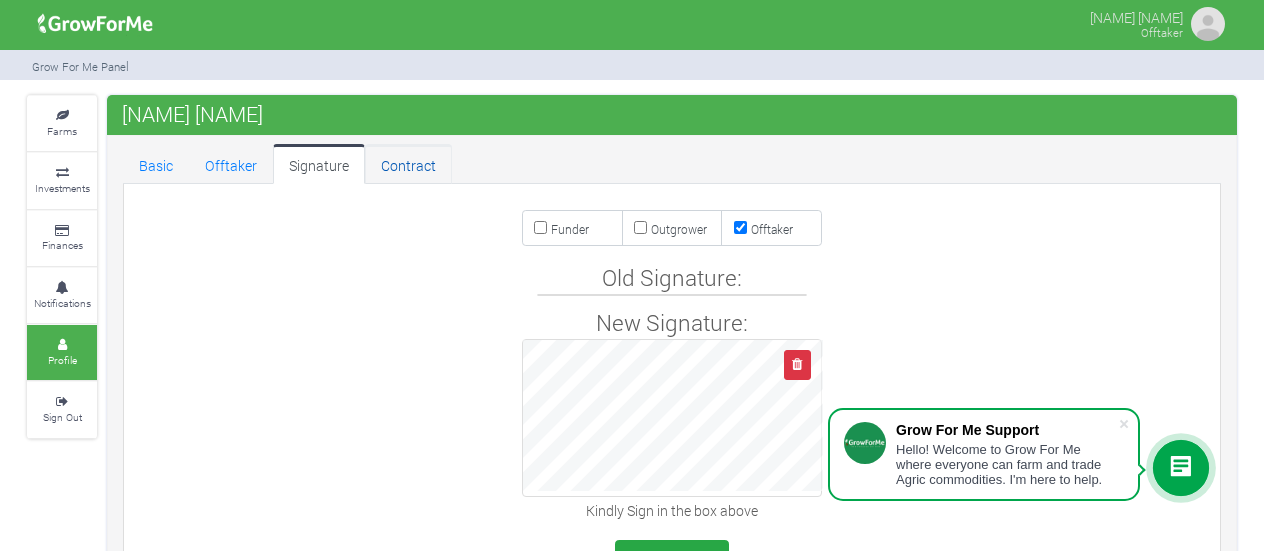 click on "Contract" at bounding box center [408, 164] 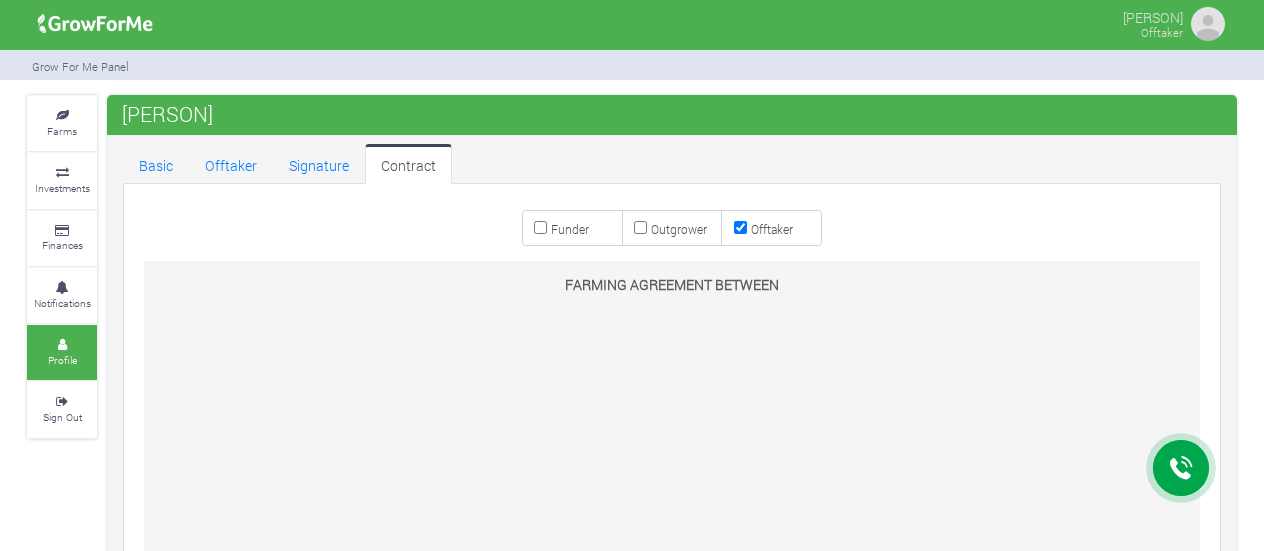 scroll, scrollTop: 0, scrollLeft: 0, axis: both 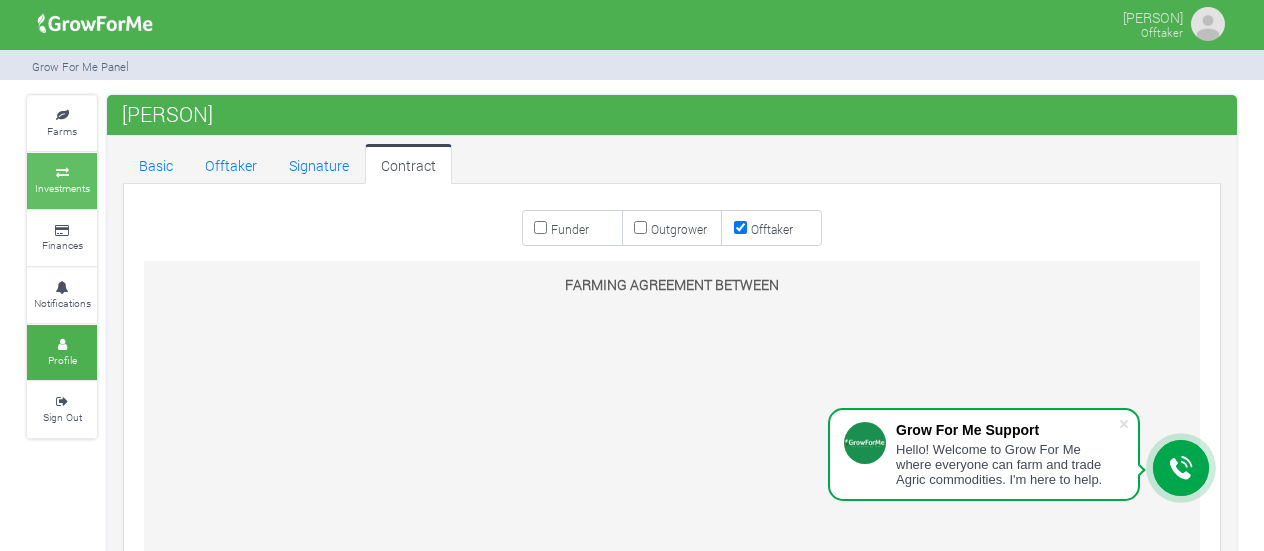 click on "Investments" at bounding box center [62, 180] 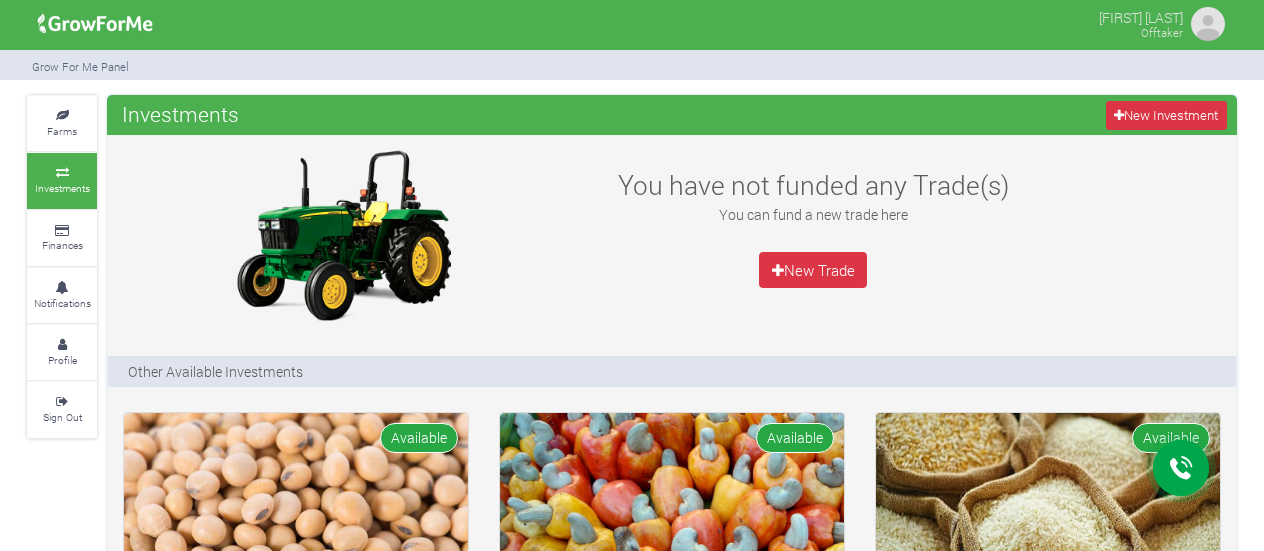 scroll, scrollTop: 0, scrollLeft: 0, axis: both 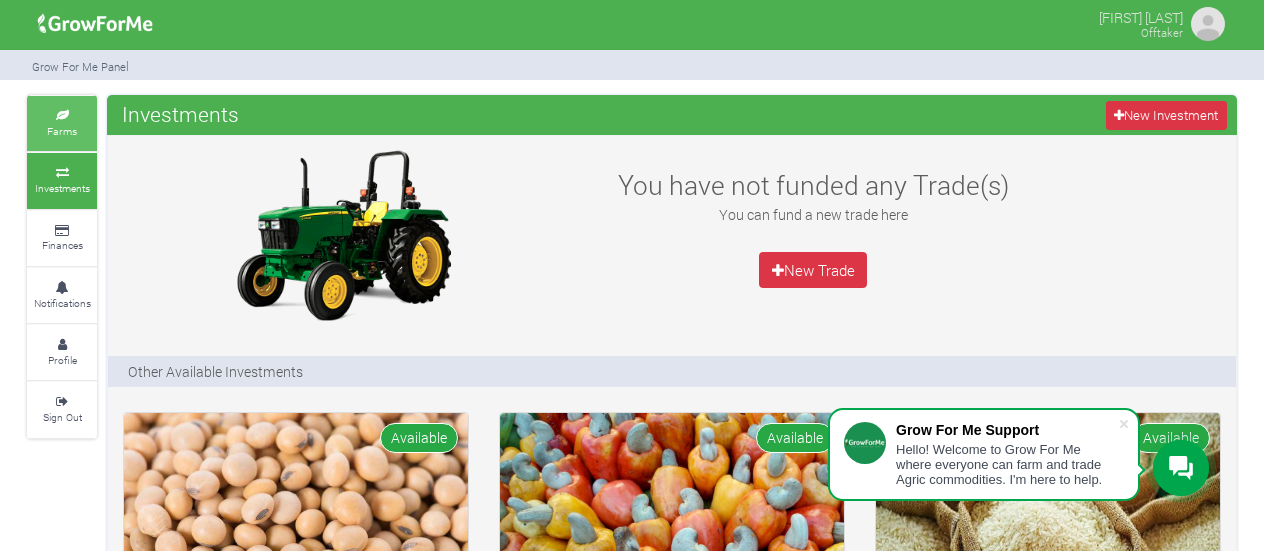 click on "Farms" at bounding box center [62, 123] 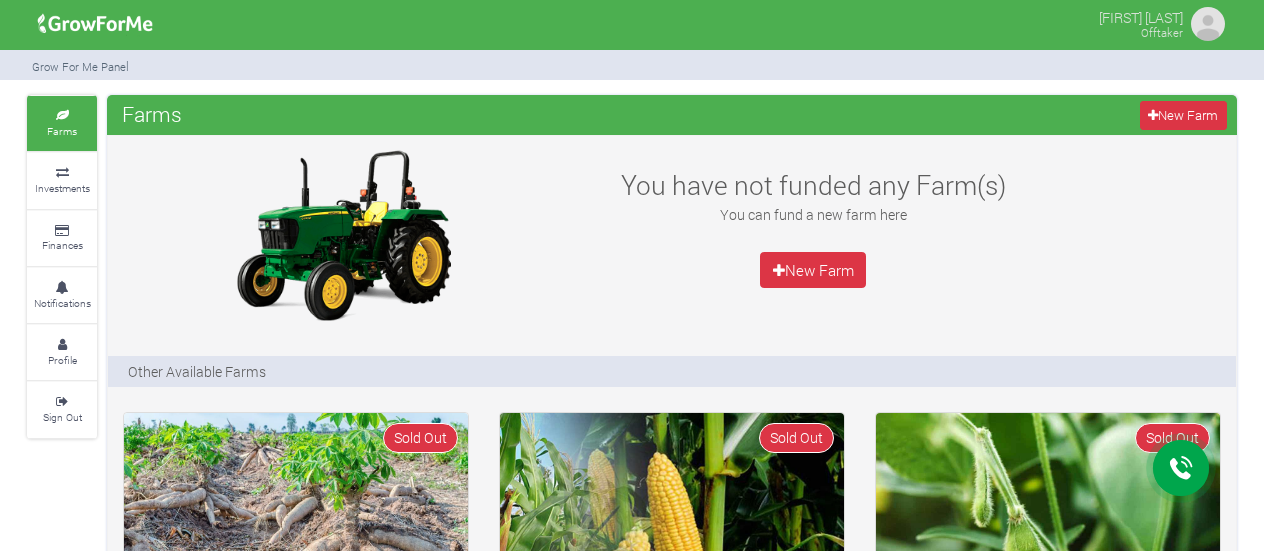 scroll, scrollTop: 0, scrollLeft: 0, axis: both 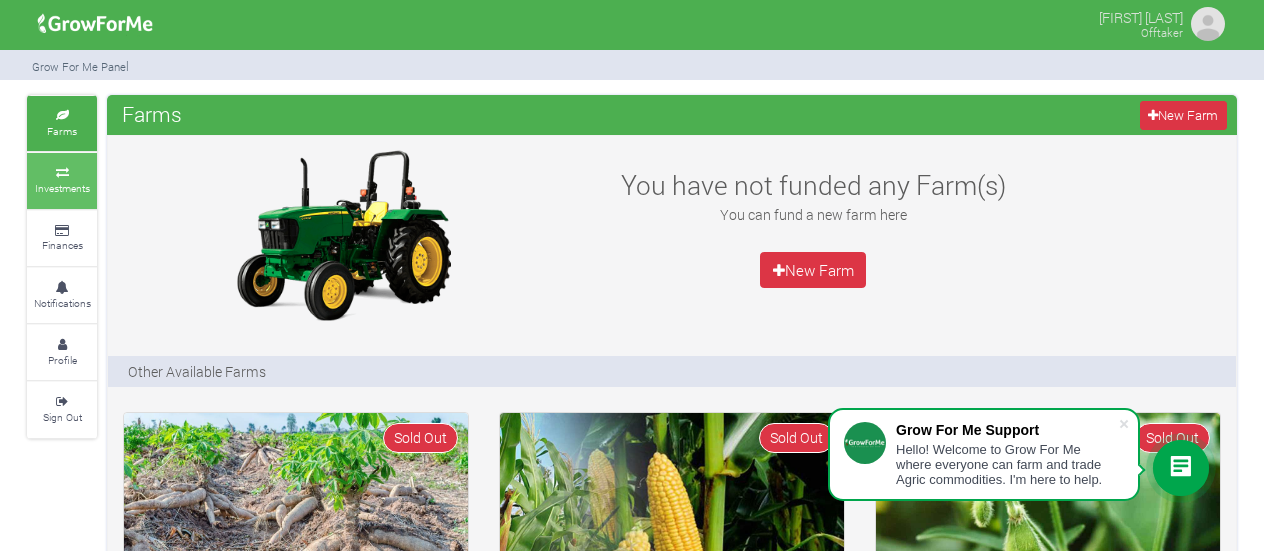 click at bounding box center [62, 173] 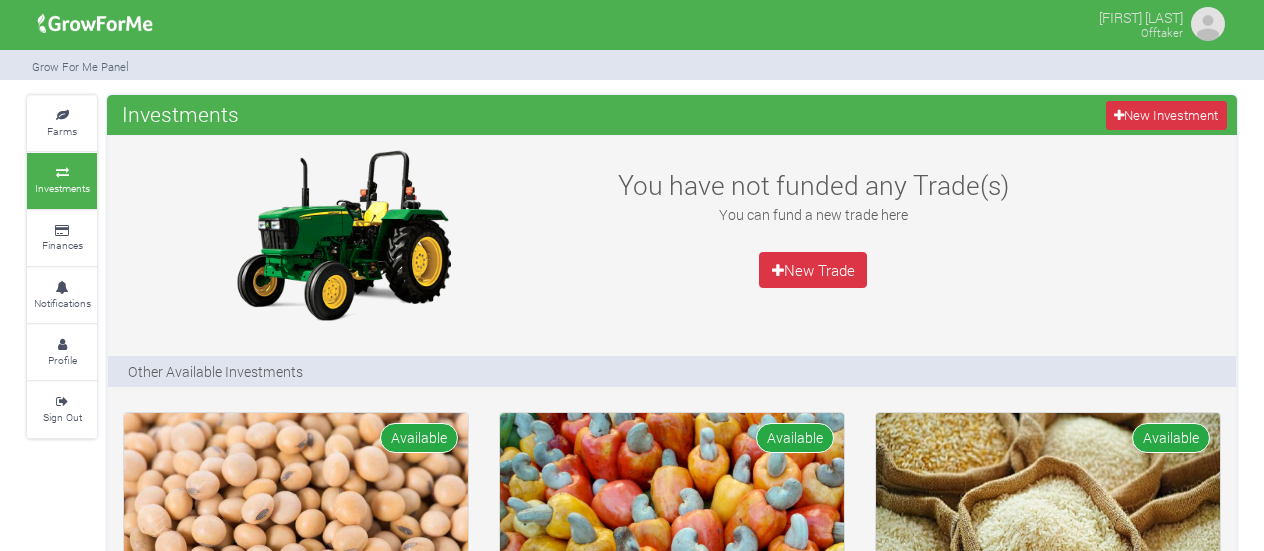 scroll, scrollTop: 0, scrollLeft: 0, axis: both 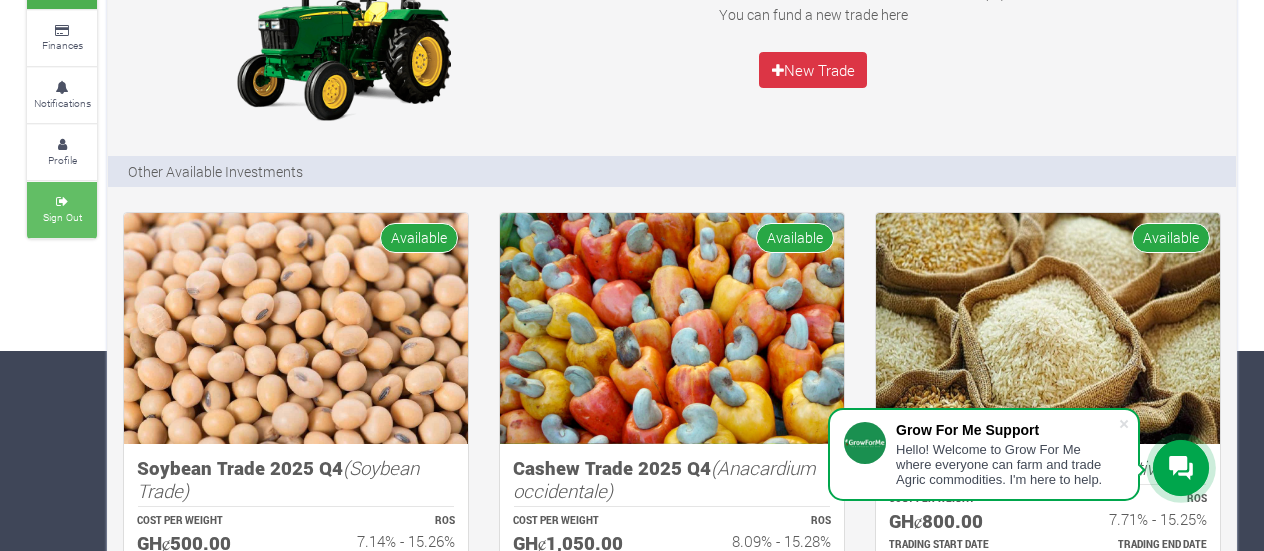 click on "Sign Out" at bounding box center [62, 209] 